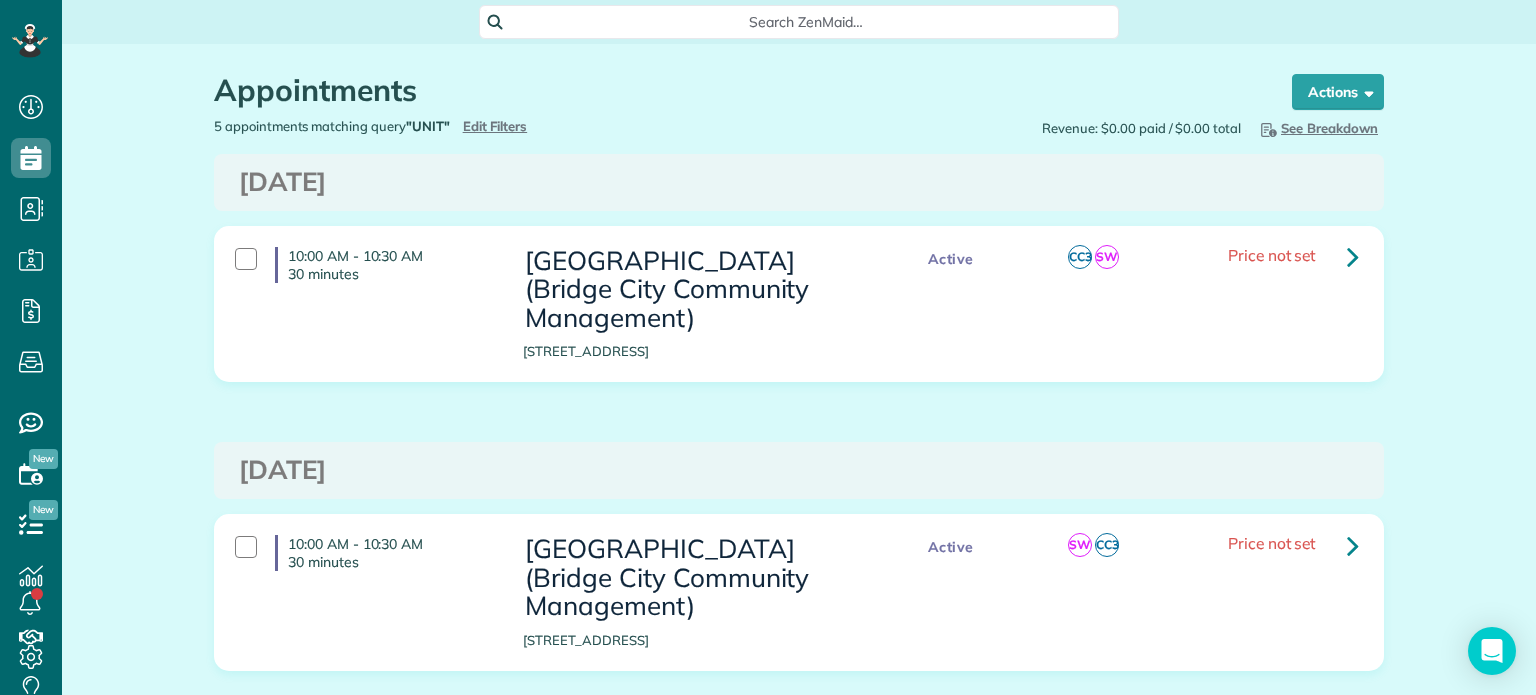 scroll, scrollTop: 0, scrollLeft: 0, axis: both 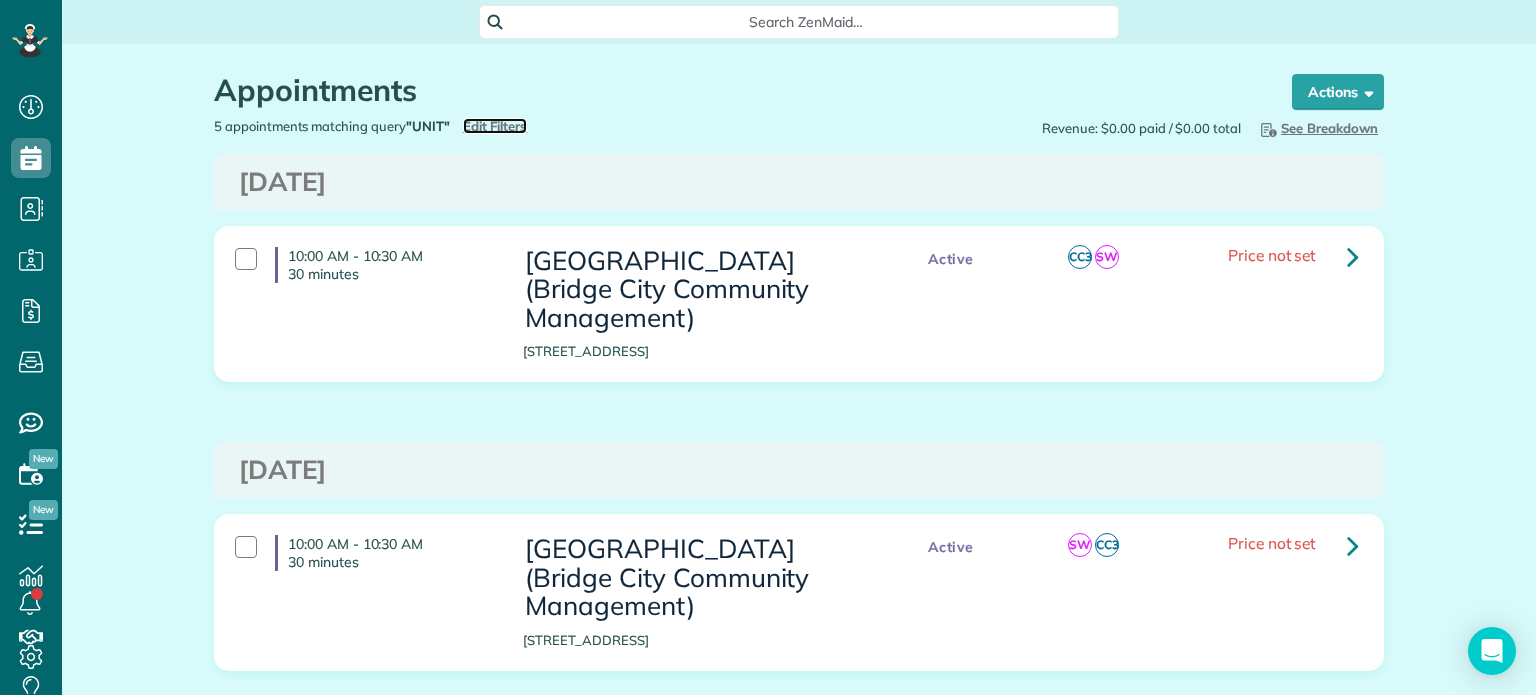 click on "Edit Filters" at bounding box center [495, 126] 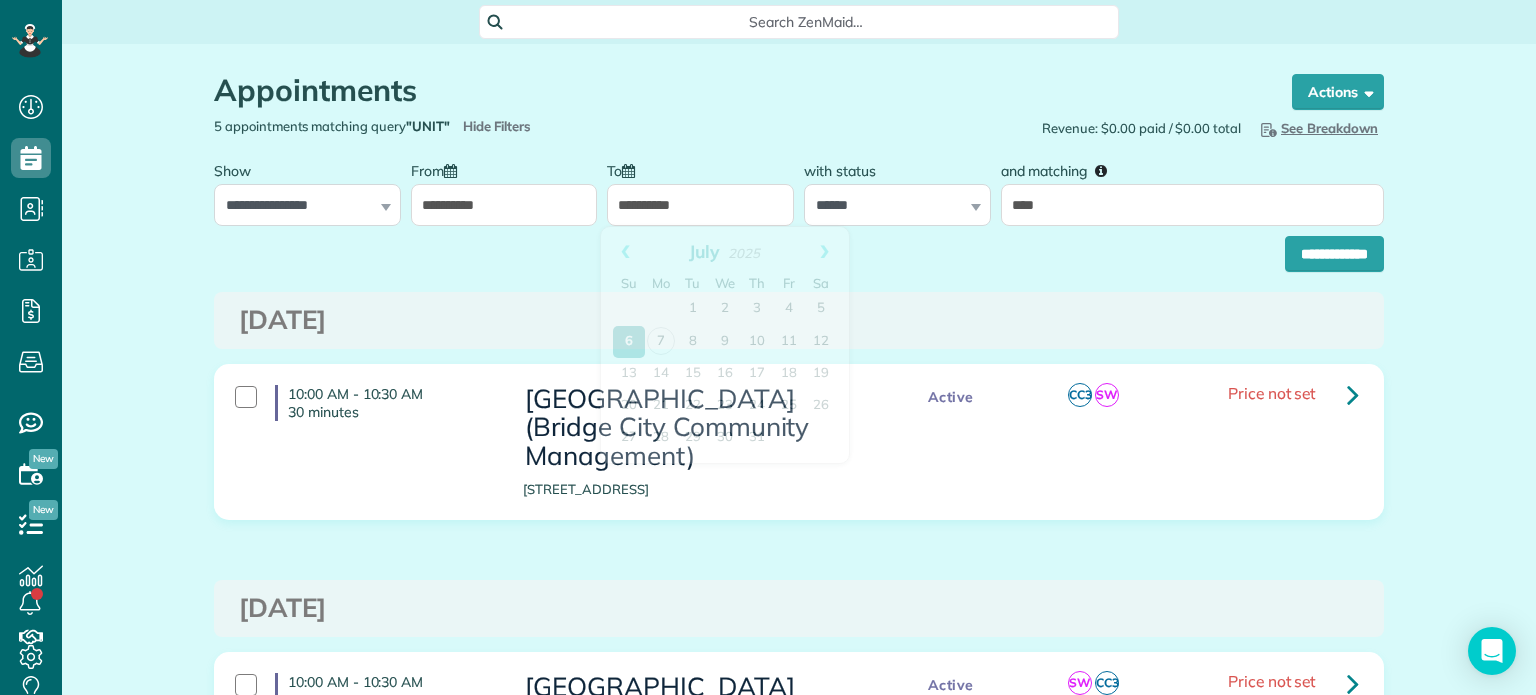 click on "**********" at bounding box center (700, 205) 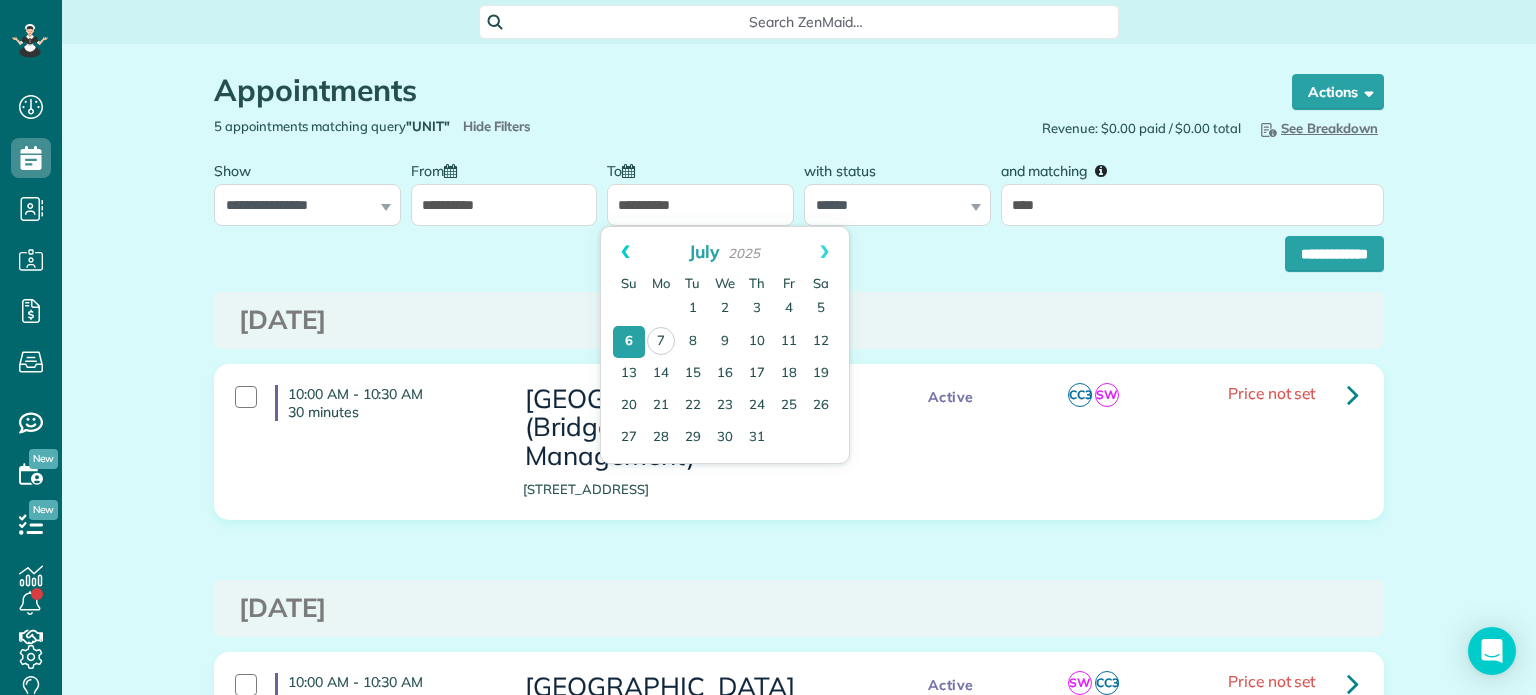click on "Prev" at bounding box center (625, 252) 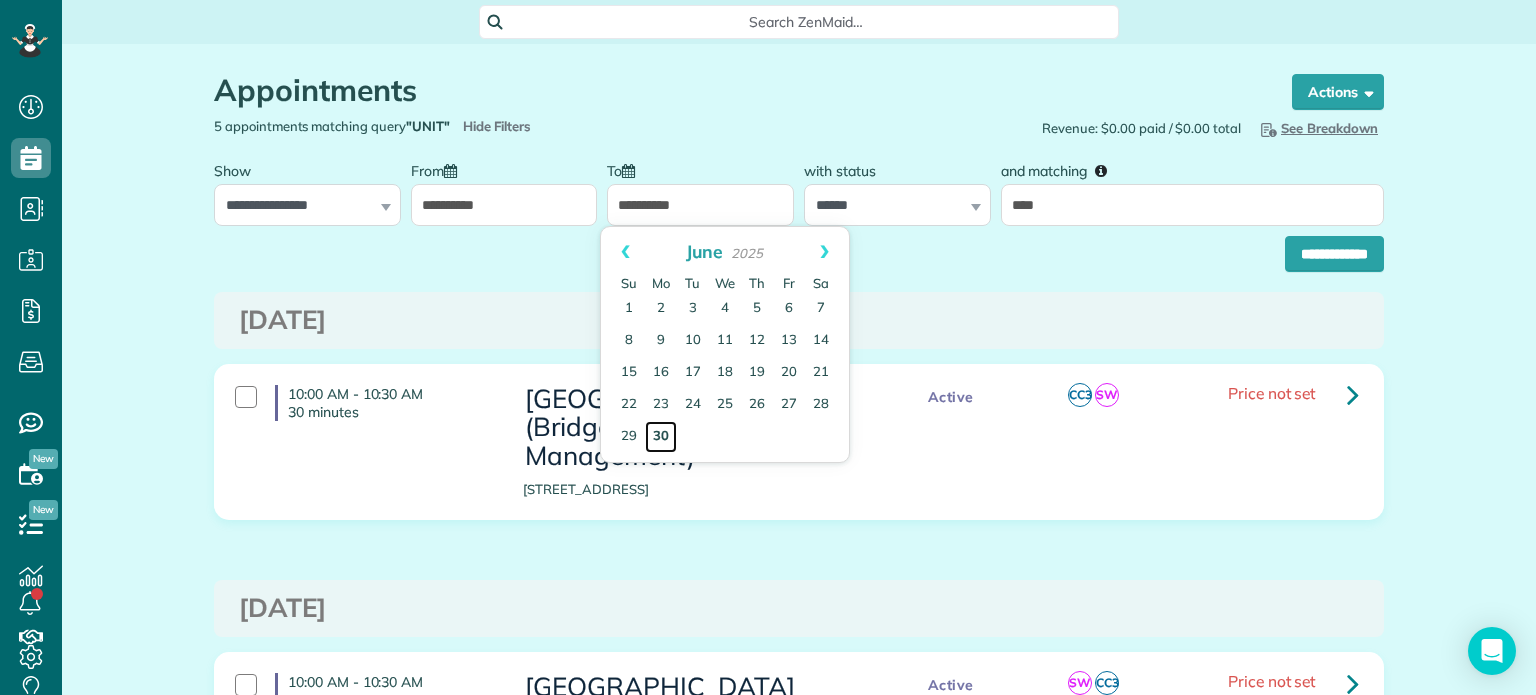 click on "30" at bounding box center [661, 437] 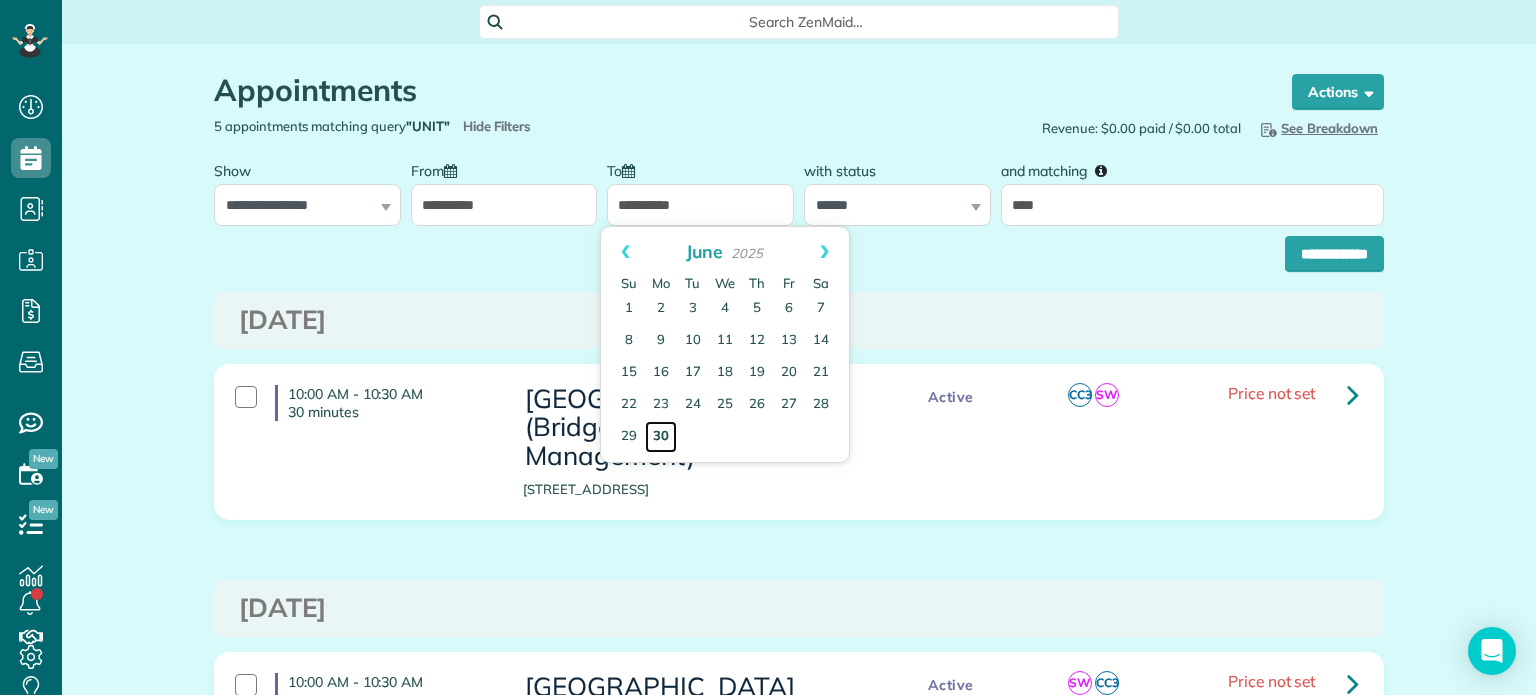type on "**********" 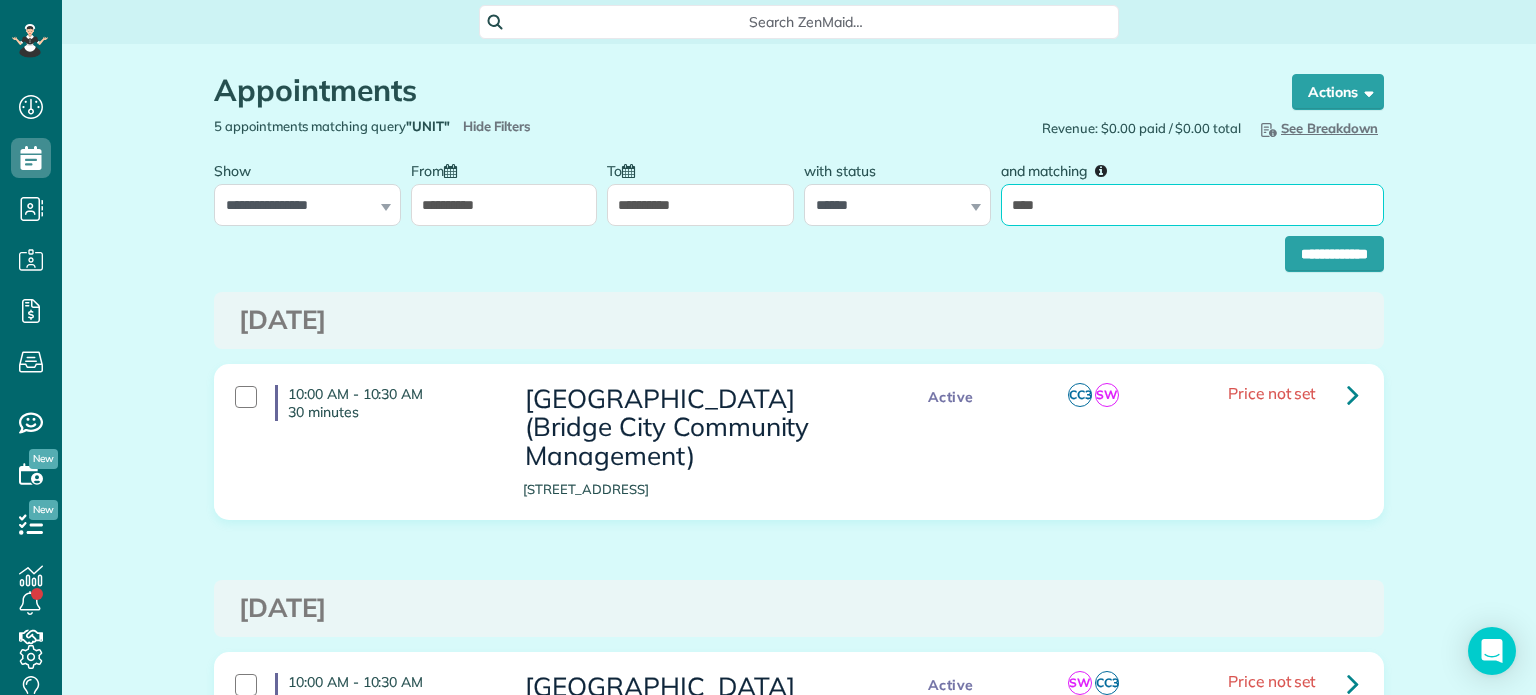 drag, startPoint x: 1080, startPoint y: 204, endPoint x: 990, endPoint y: 222, distance: 91.78235 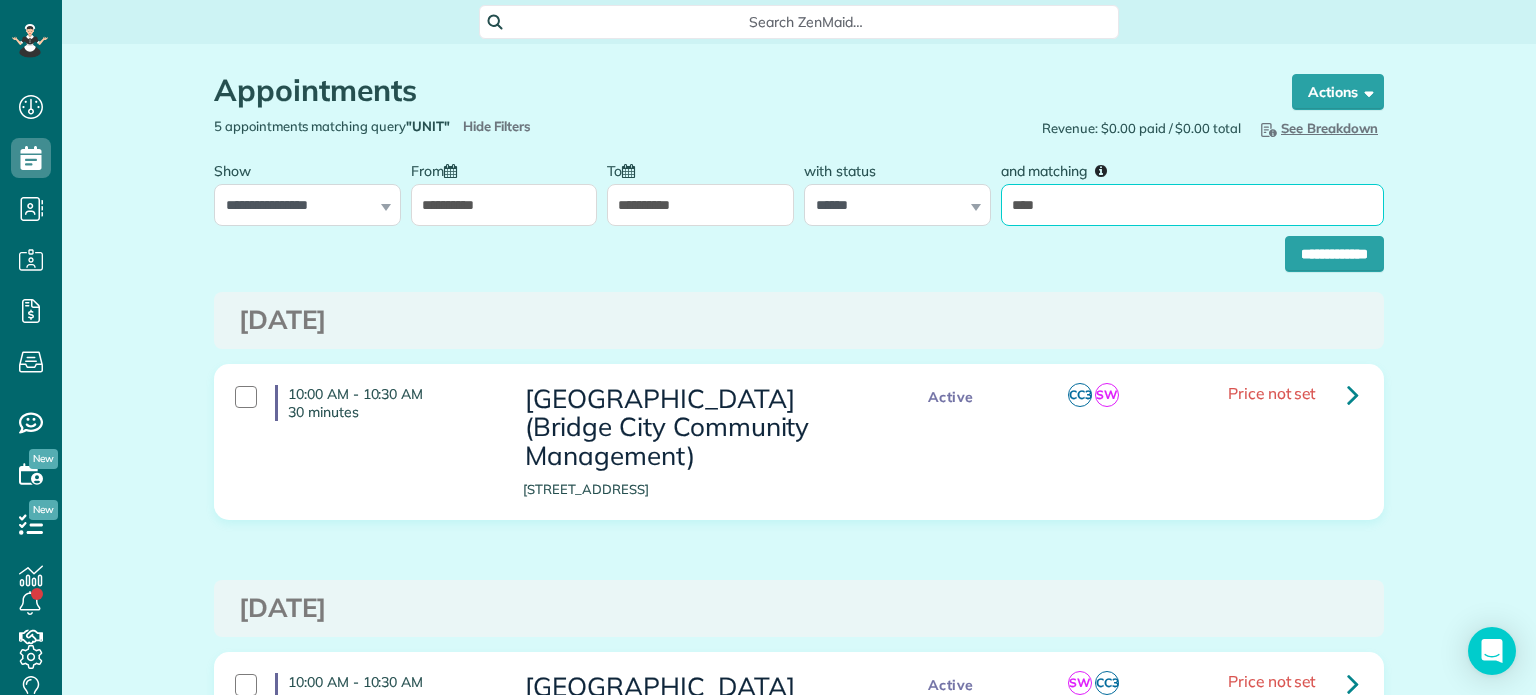 type on "**********" 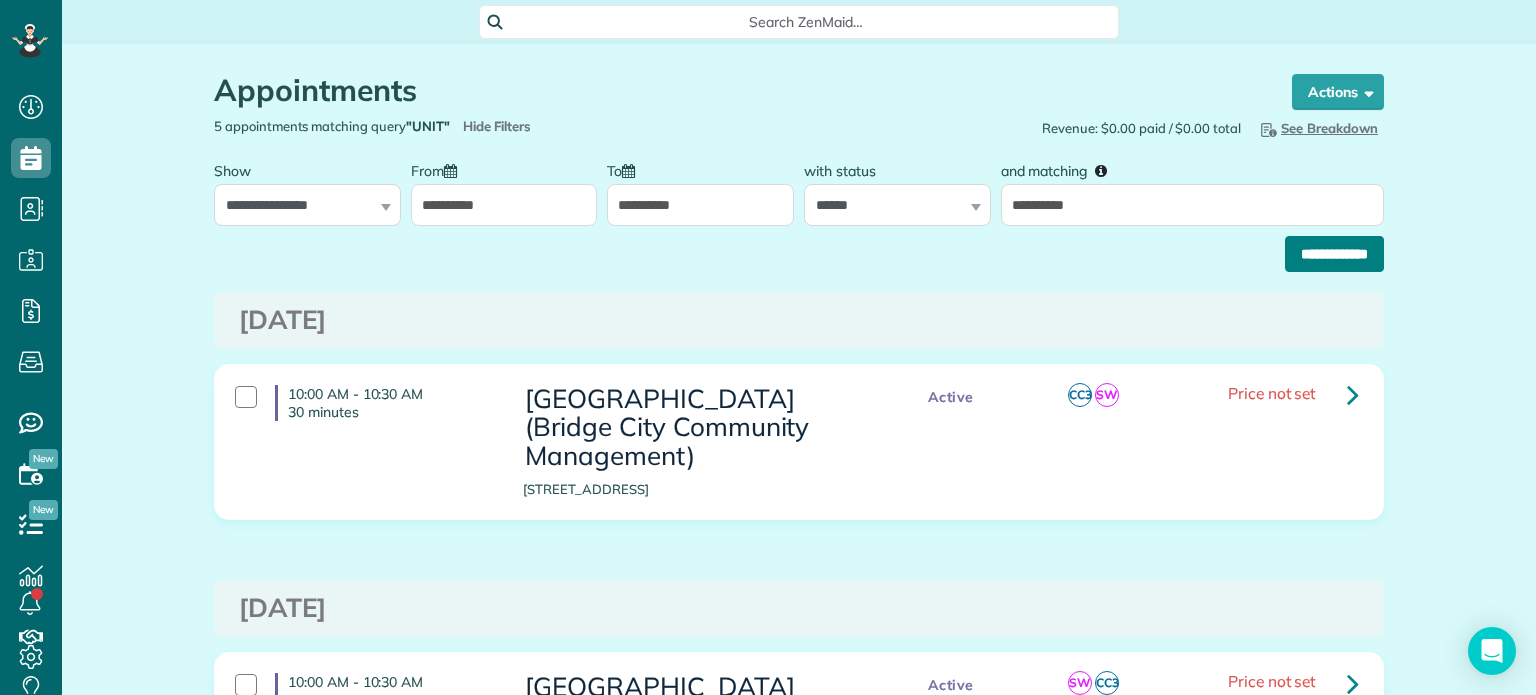 click on "**********" at bounding box center [1334, 254] 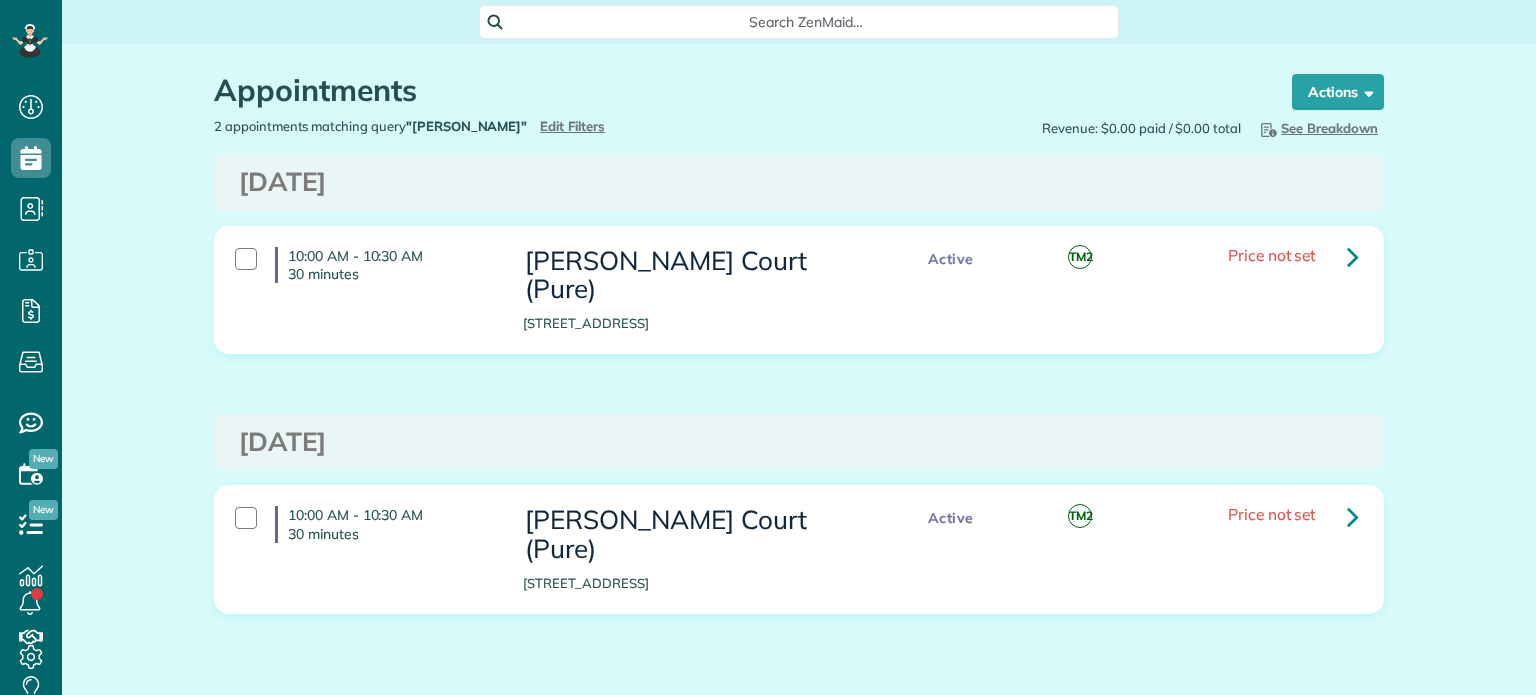 scroll, scrollTop: 0, scrollLeft: 0, axis: both 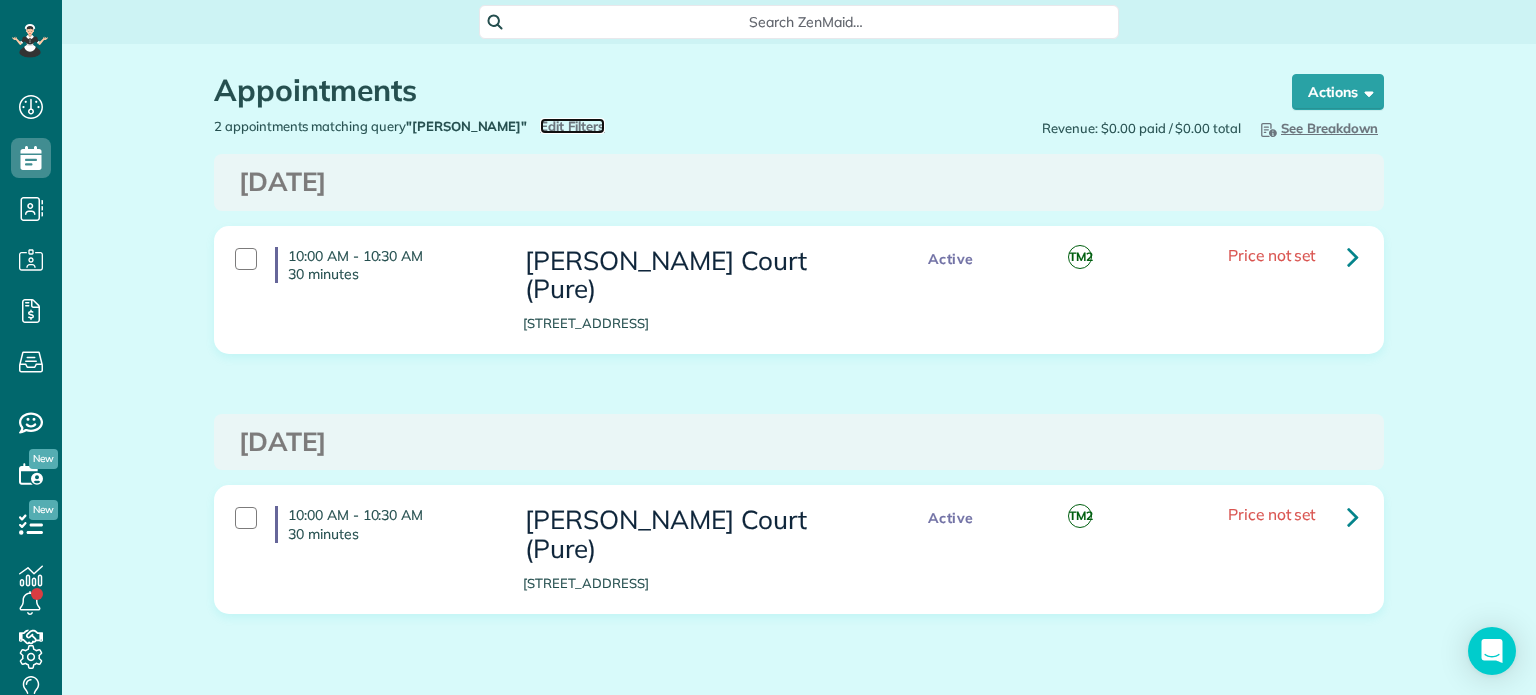click on "Edit Filters" at bounding box center [572, 126] 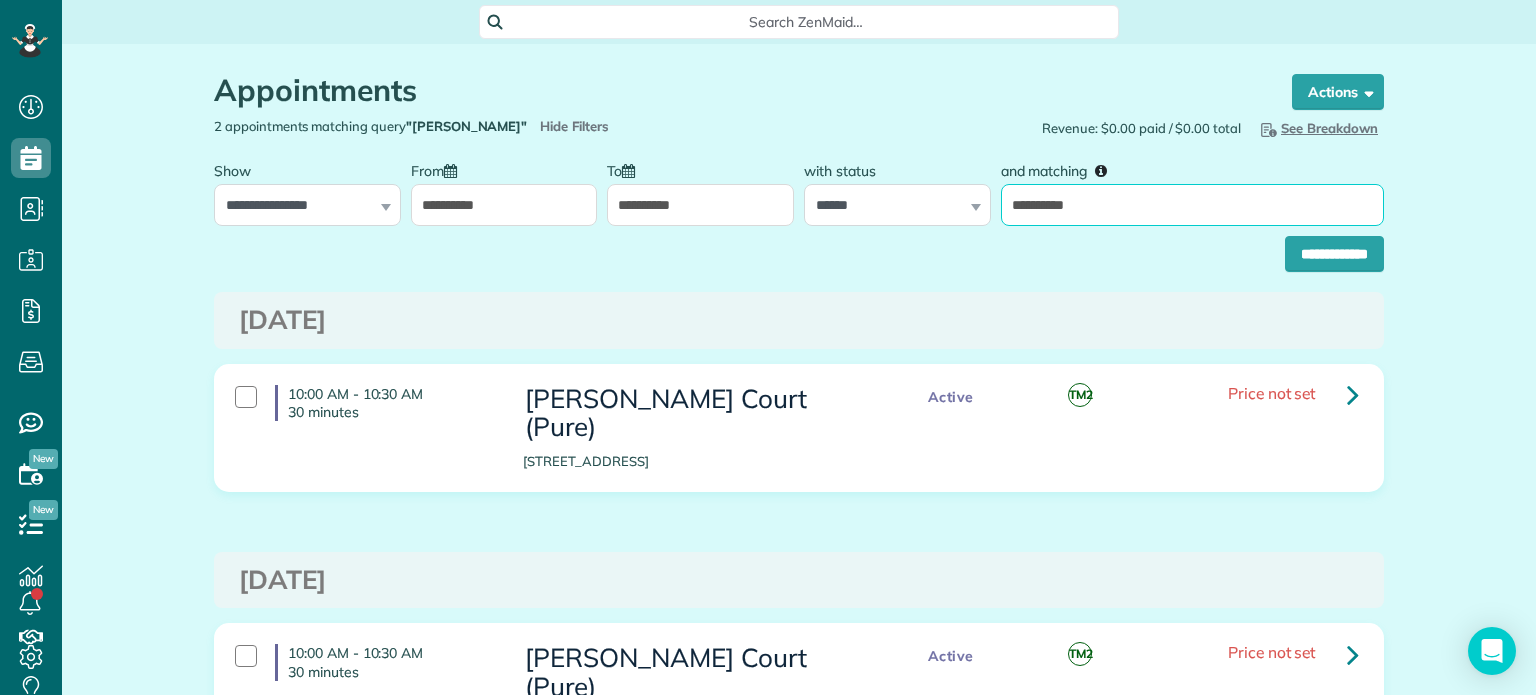 drag, startPoint x: 1096, startPoint y: 214, endPoint x: 941, endPoint y: 221, distance: 155.15799 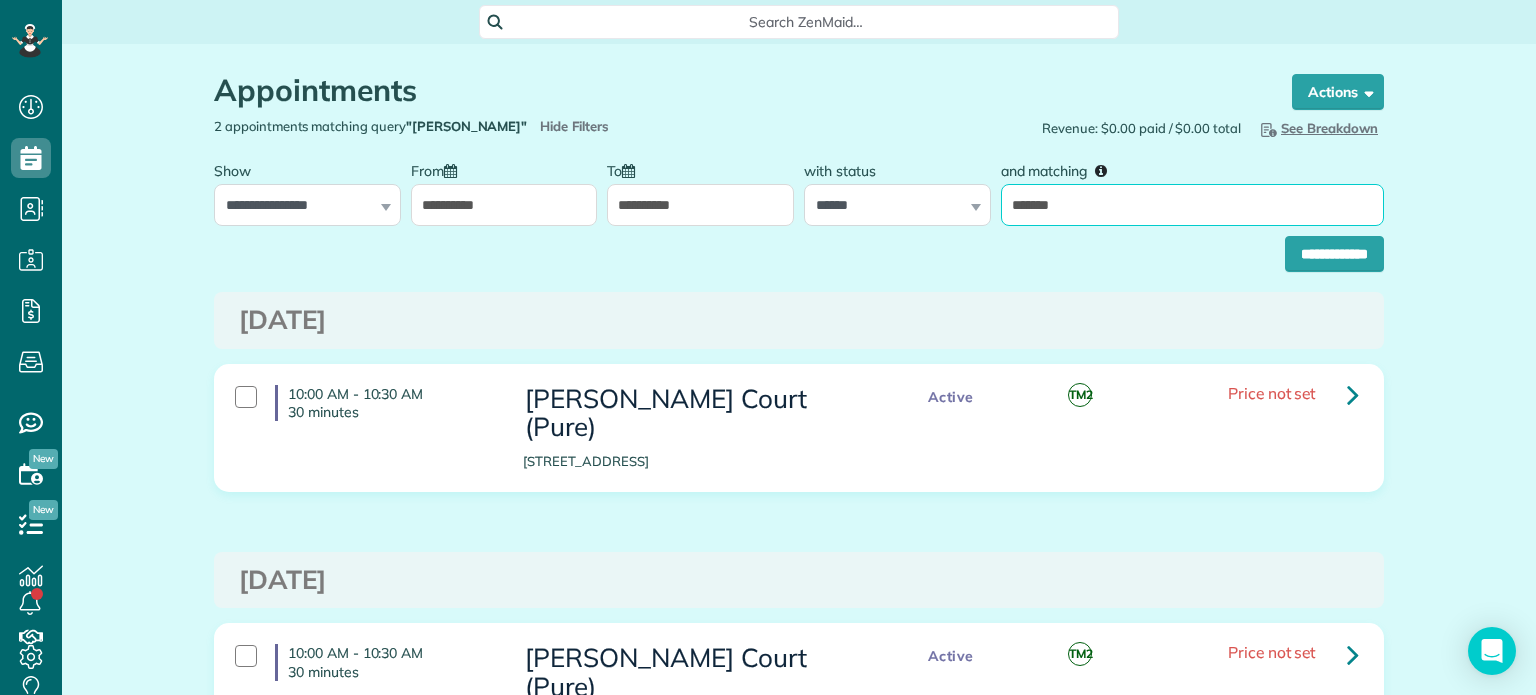 type on "*******" 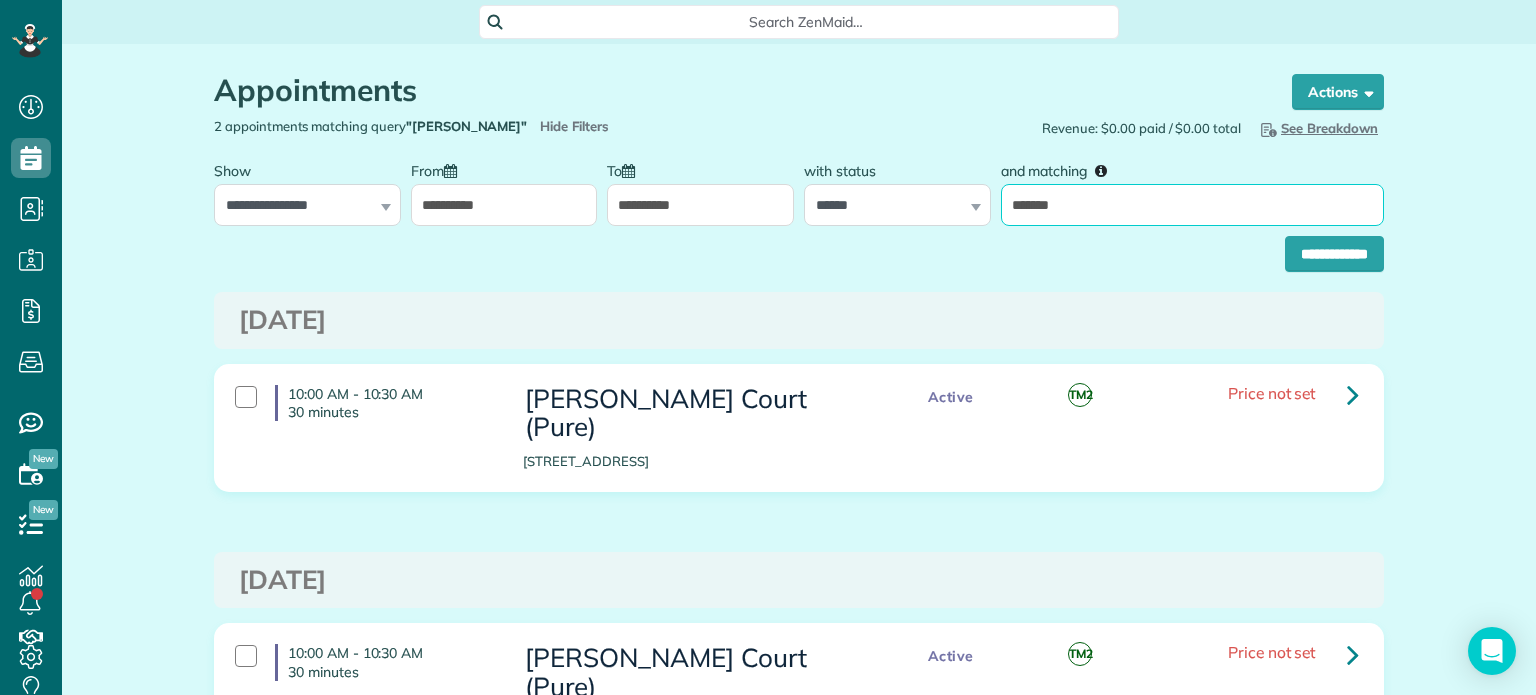 click on "**********" at bounding box center [1334, 254] 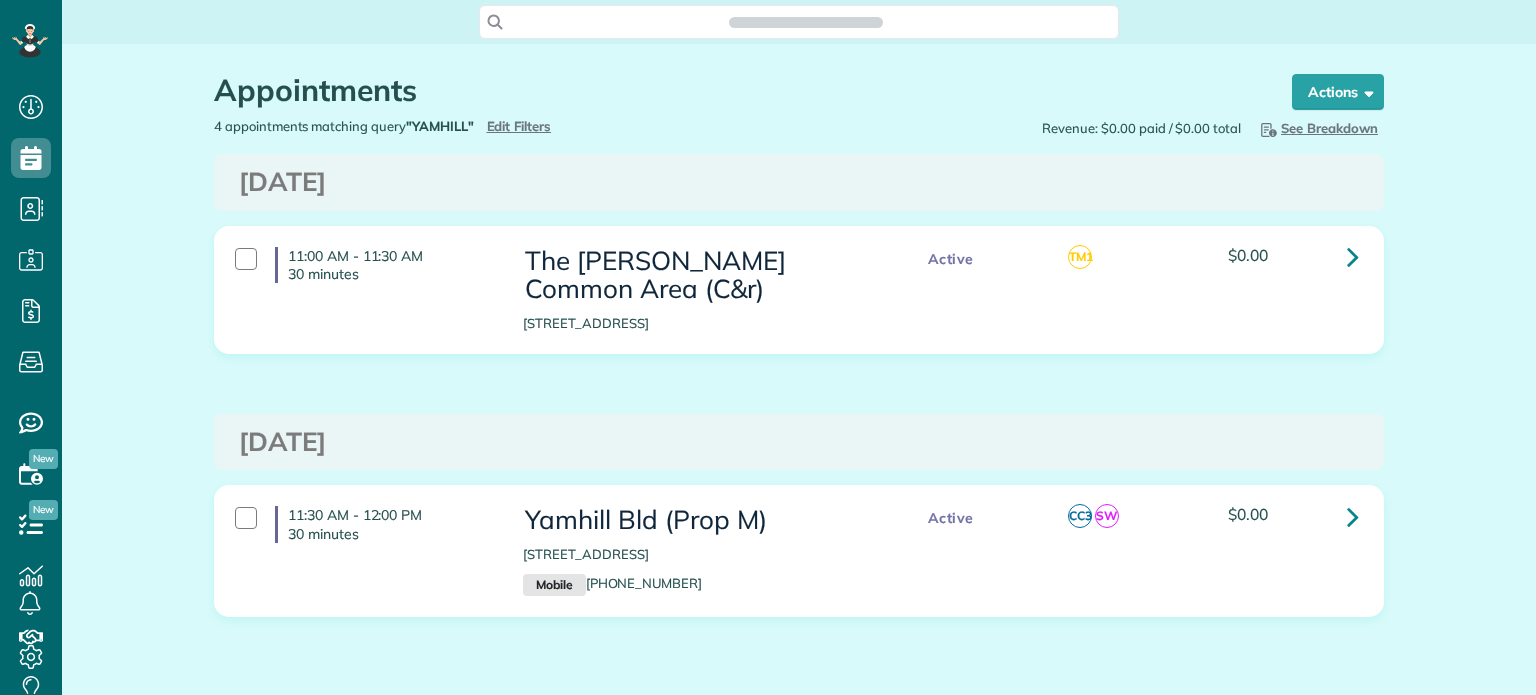 scroll, scrollTop: 0, scrollLeft: 0, axis: both 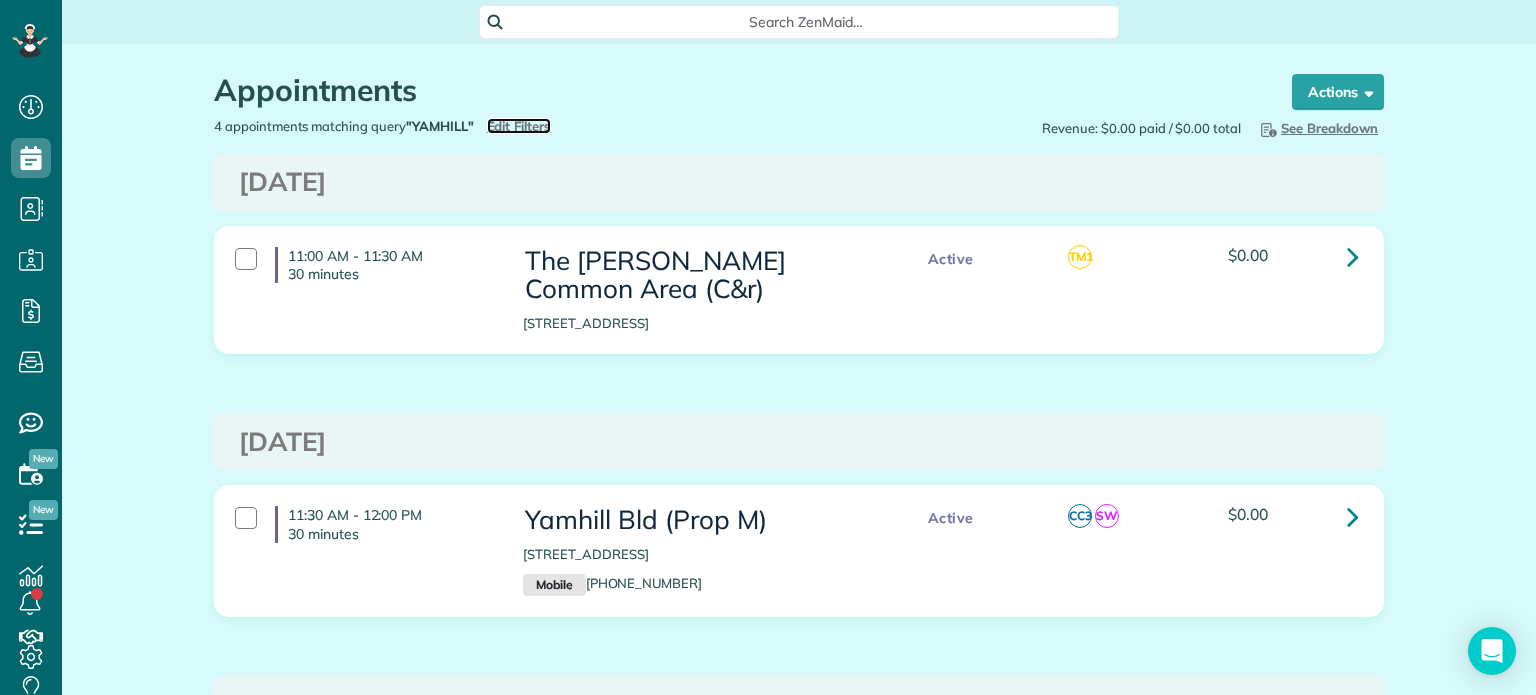 click on "Edit Filters" at bounding box center (519, 126) 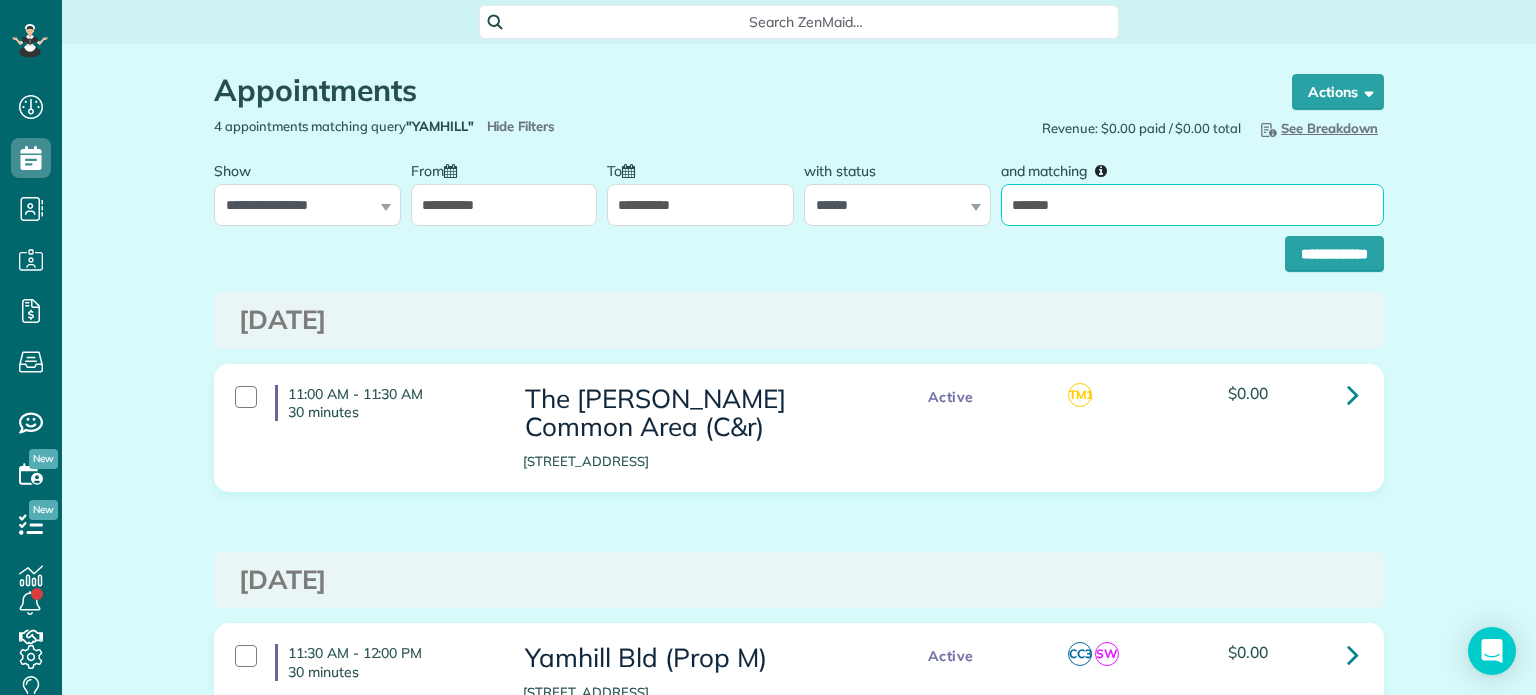 drag, startPoint x: 1074, startPoint y: 213, endPoint x: 957, endPoint y: 215, distance: 117.01709 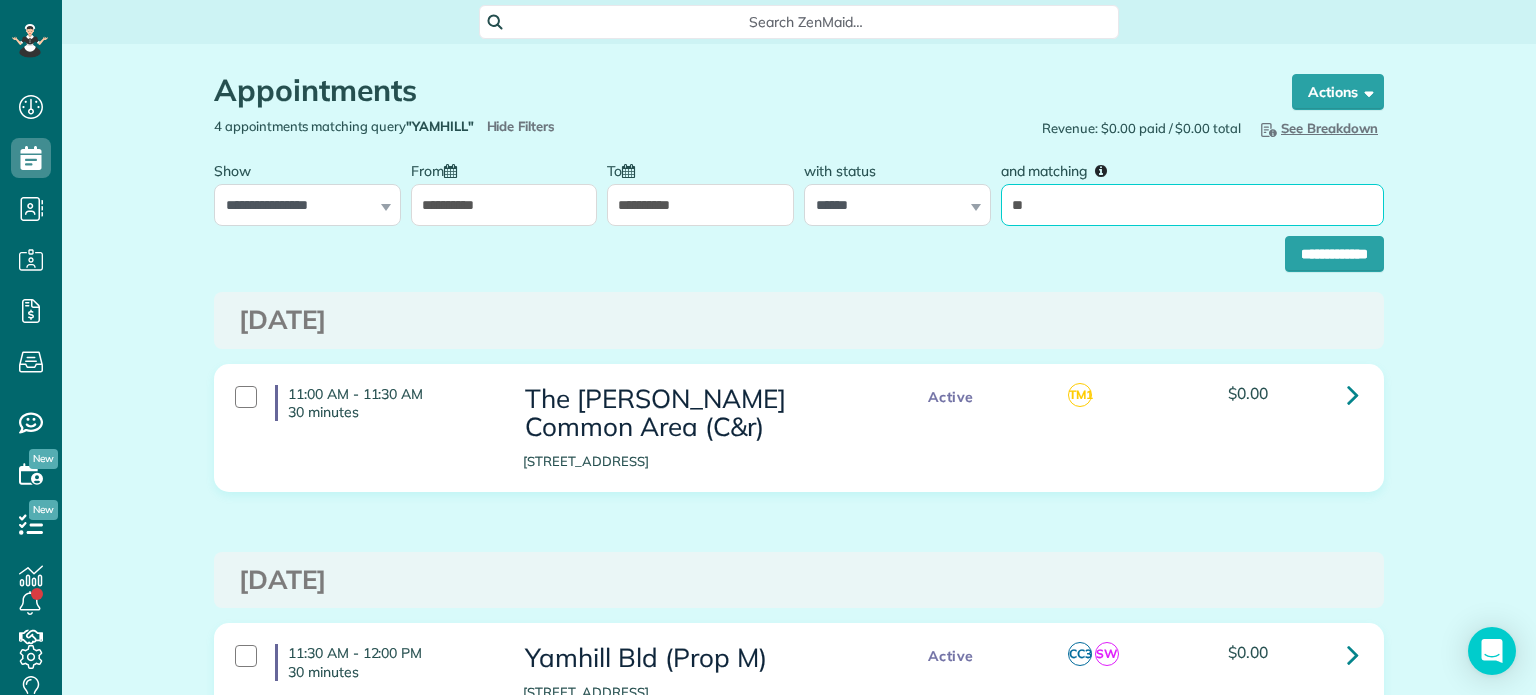 type on "******" 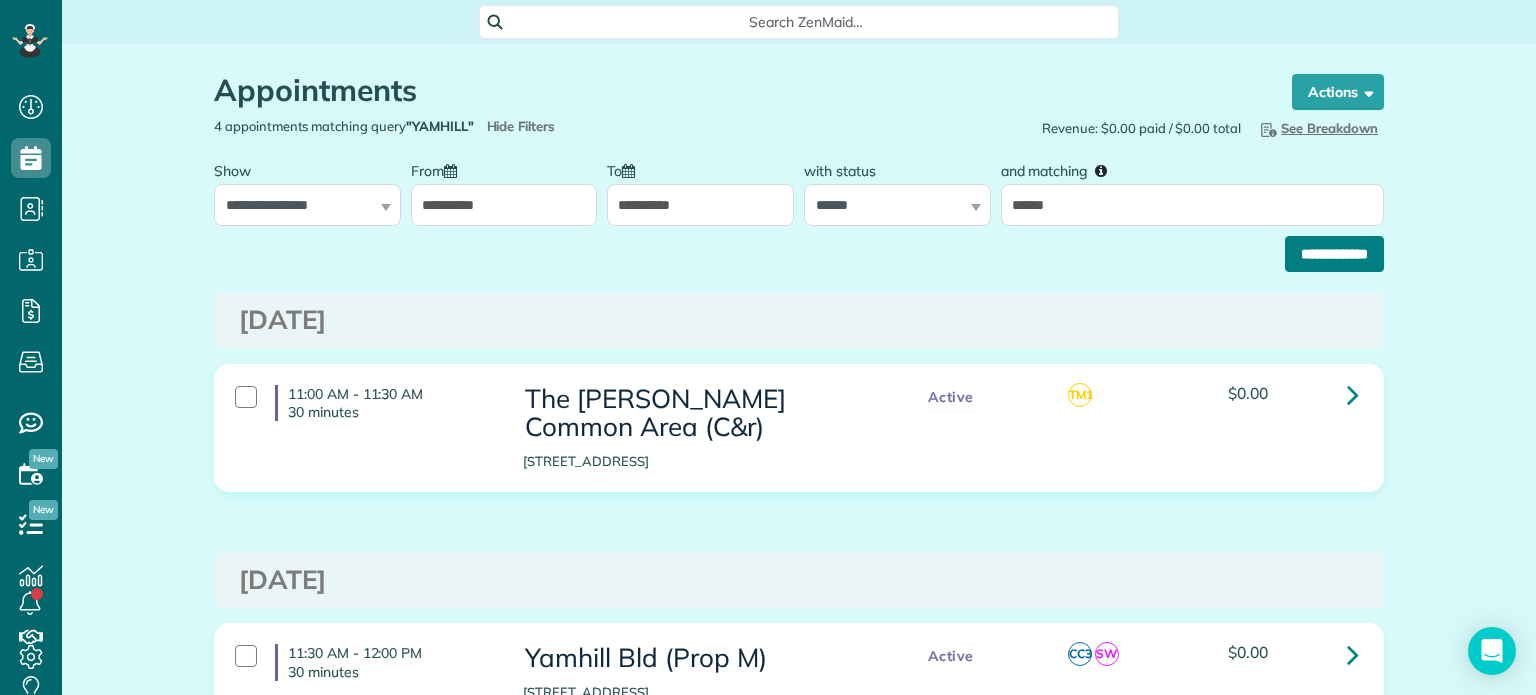 click on "**********" at bounding box center (1334, 254) 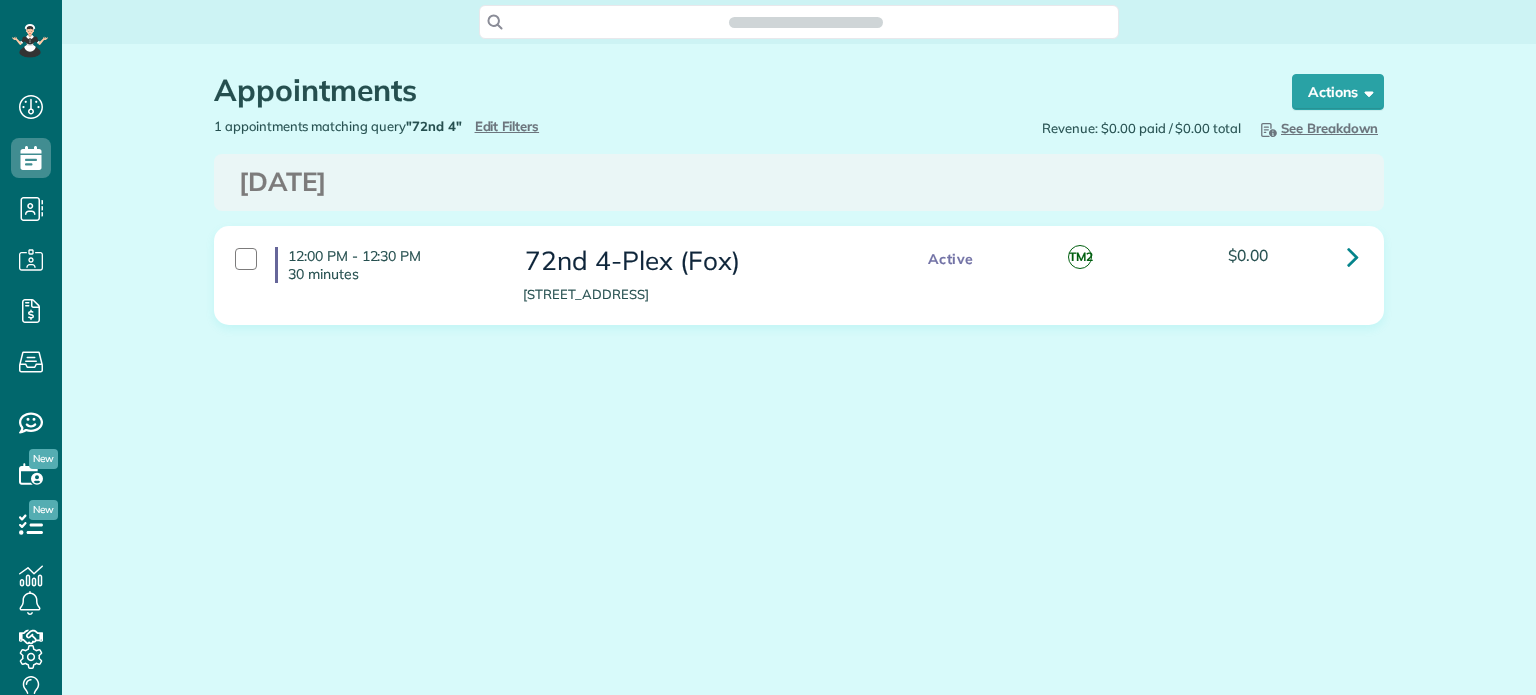 scroll, scrollTop: 0, scrollLeft: 0, axis: both 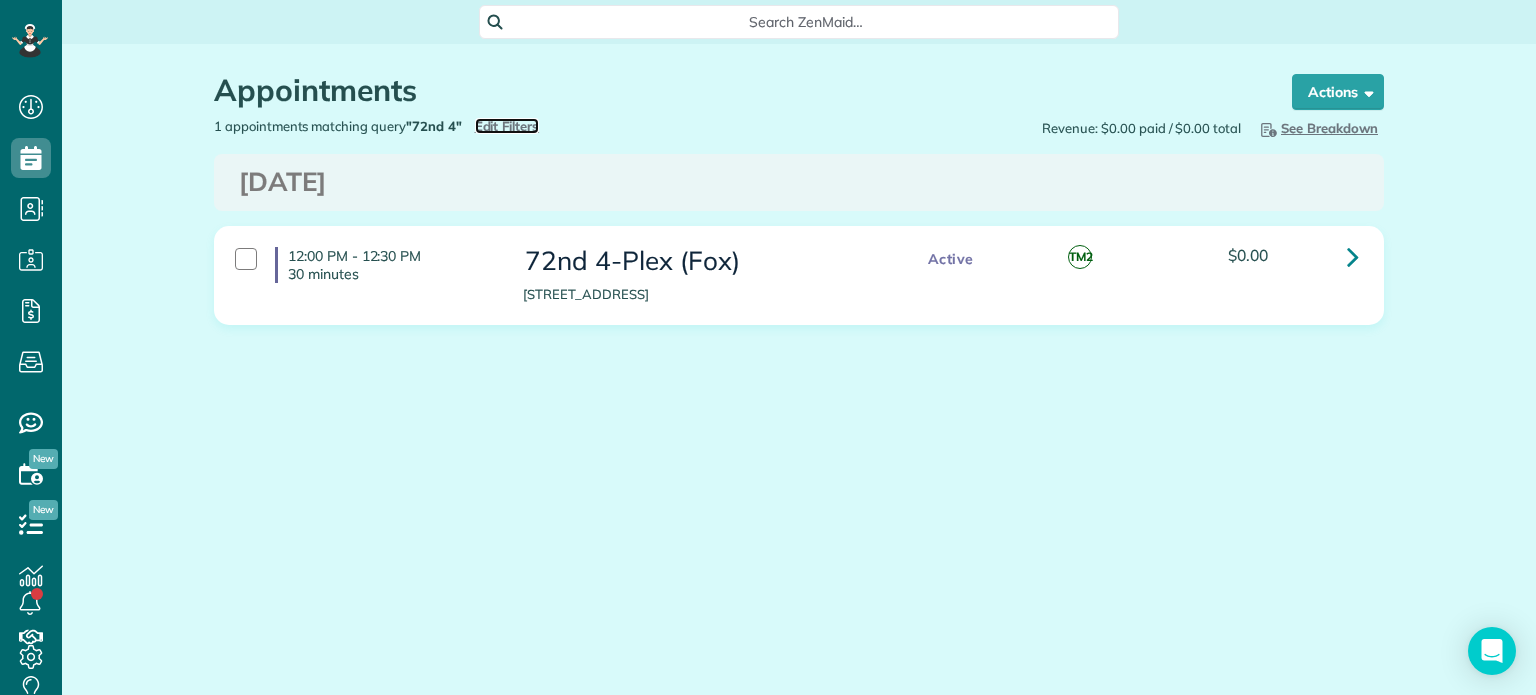 click on "Edit Filters" at bounding box center [507, 126] 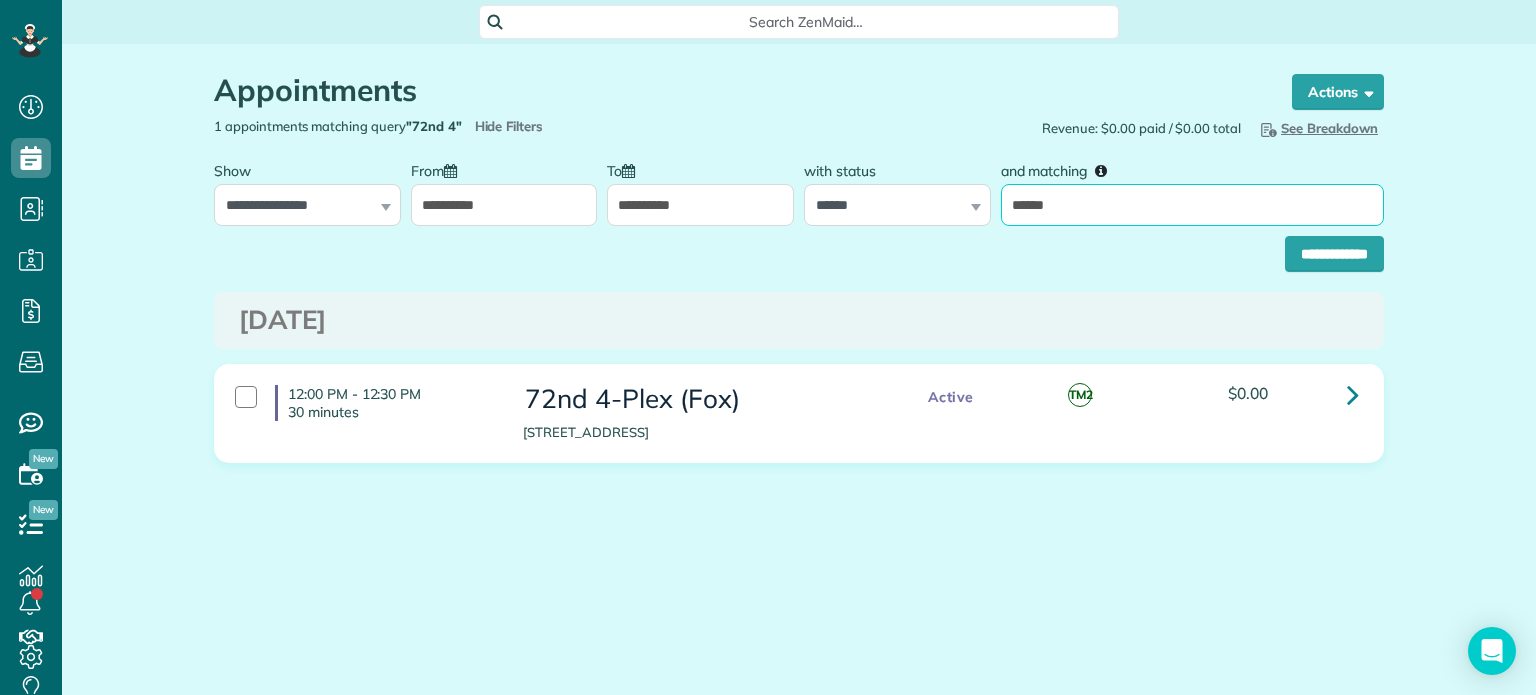 drag, startPoint x: 1074, startPoint y: 195, endPoint x: 961, endPoint y: 209, distance: 113.86395 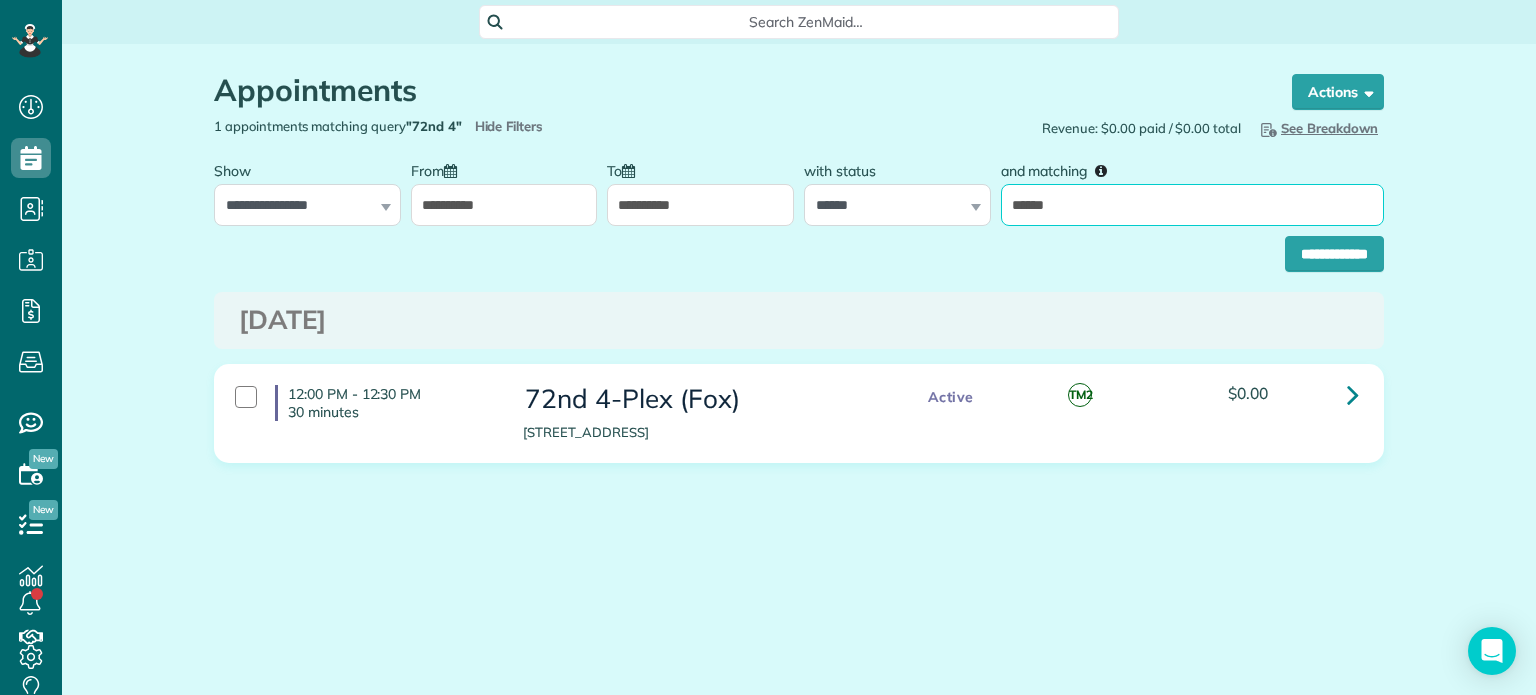 click on "**********" at bounding box center [799, 188] 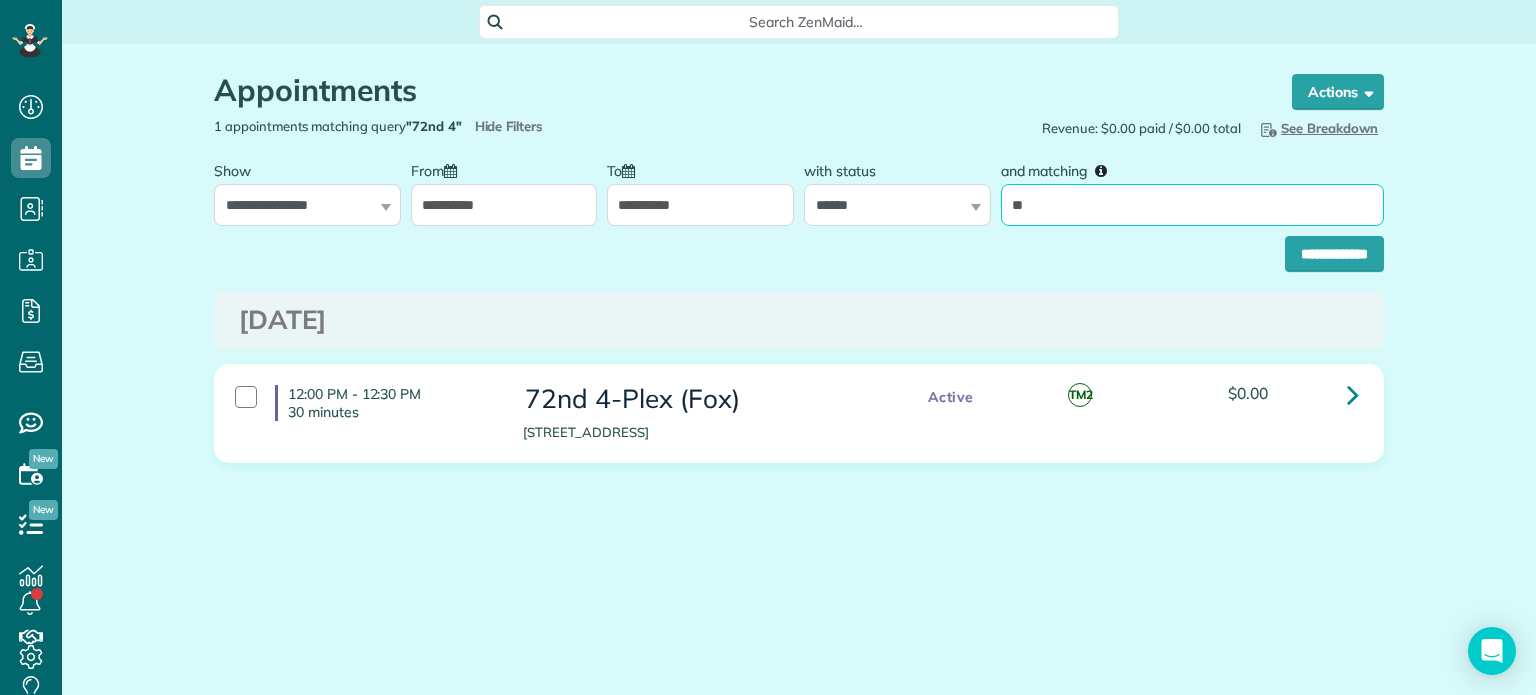type on "**********" 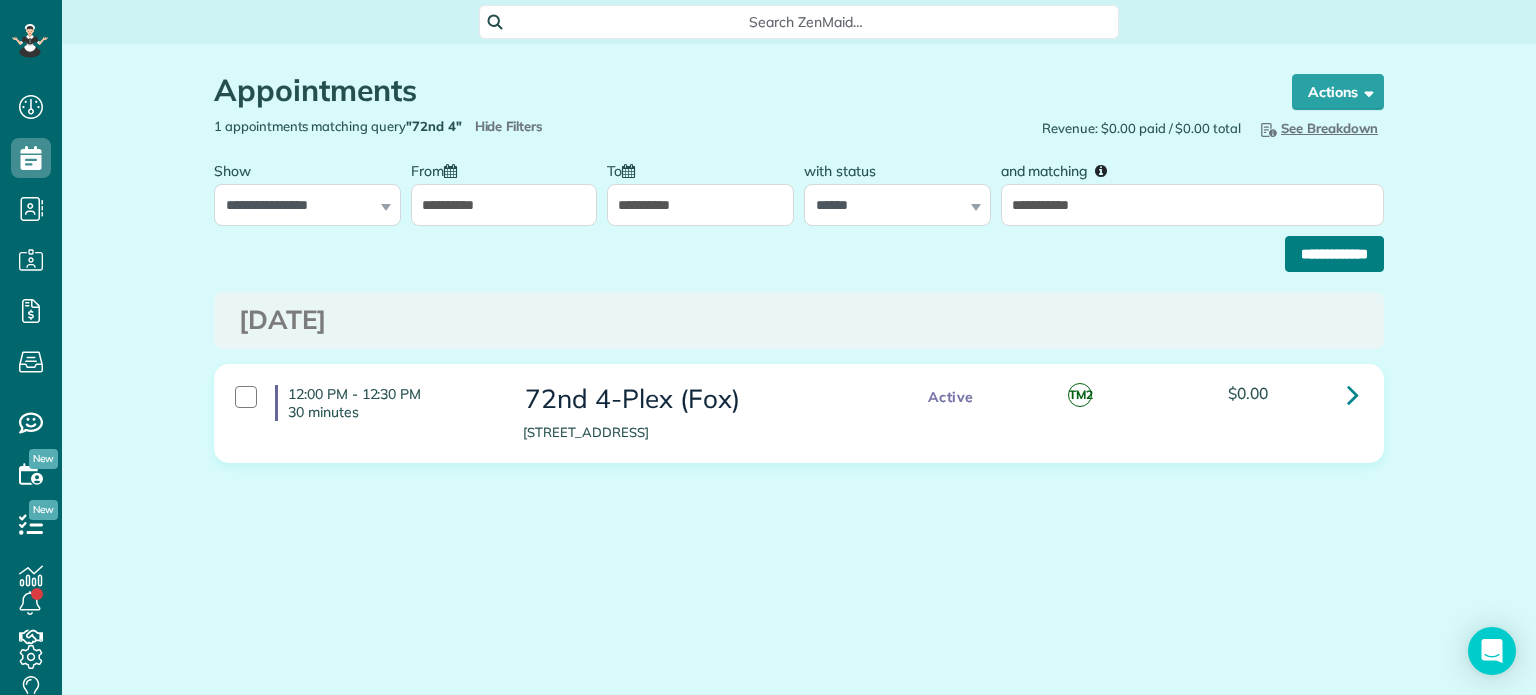 click on "**********" at bounding box center [1334, 254] 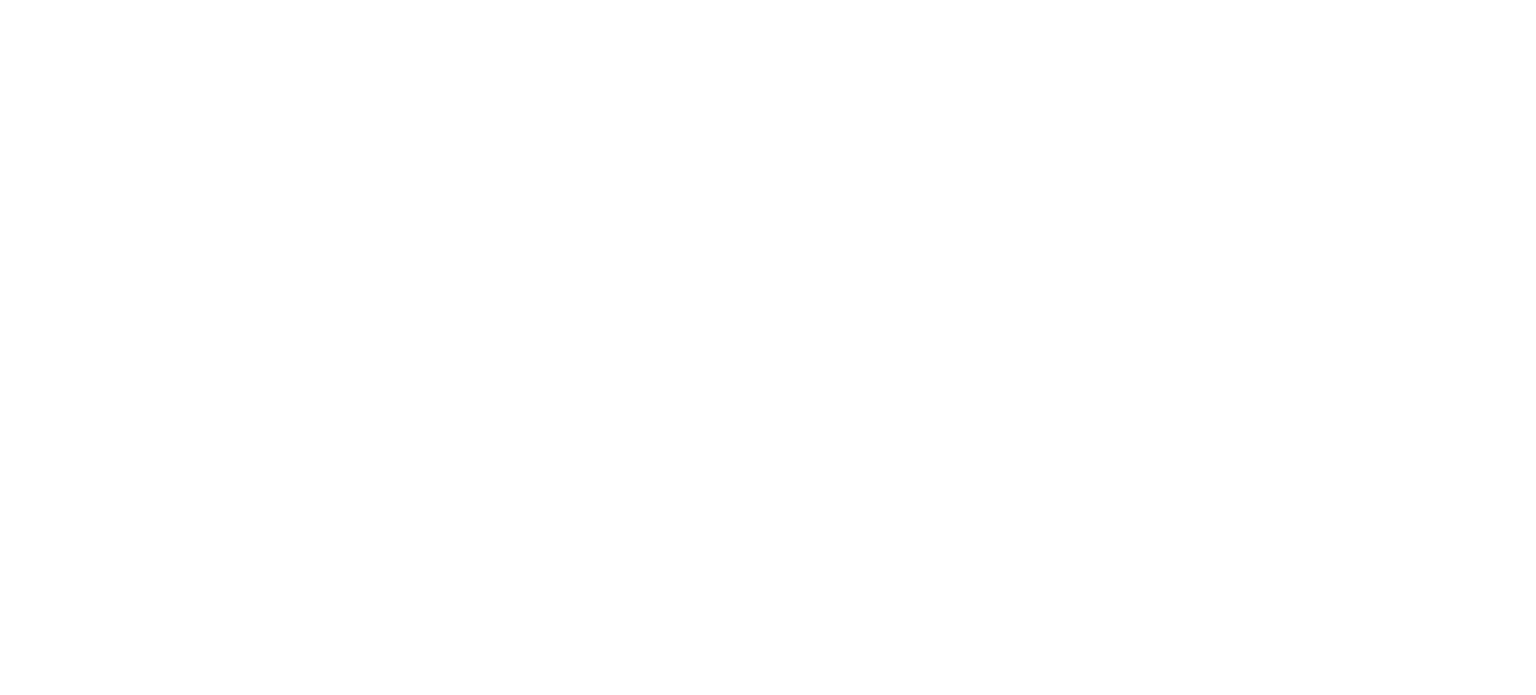 scroll, scrollTop: 0, scrollLeft: 0, axis: both 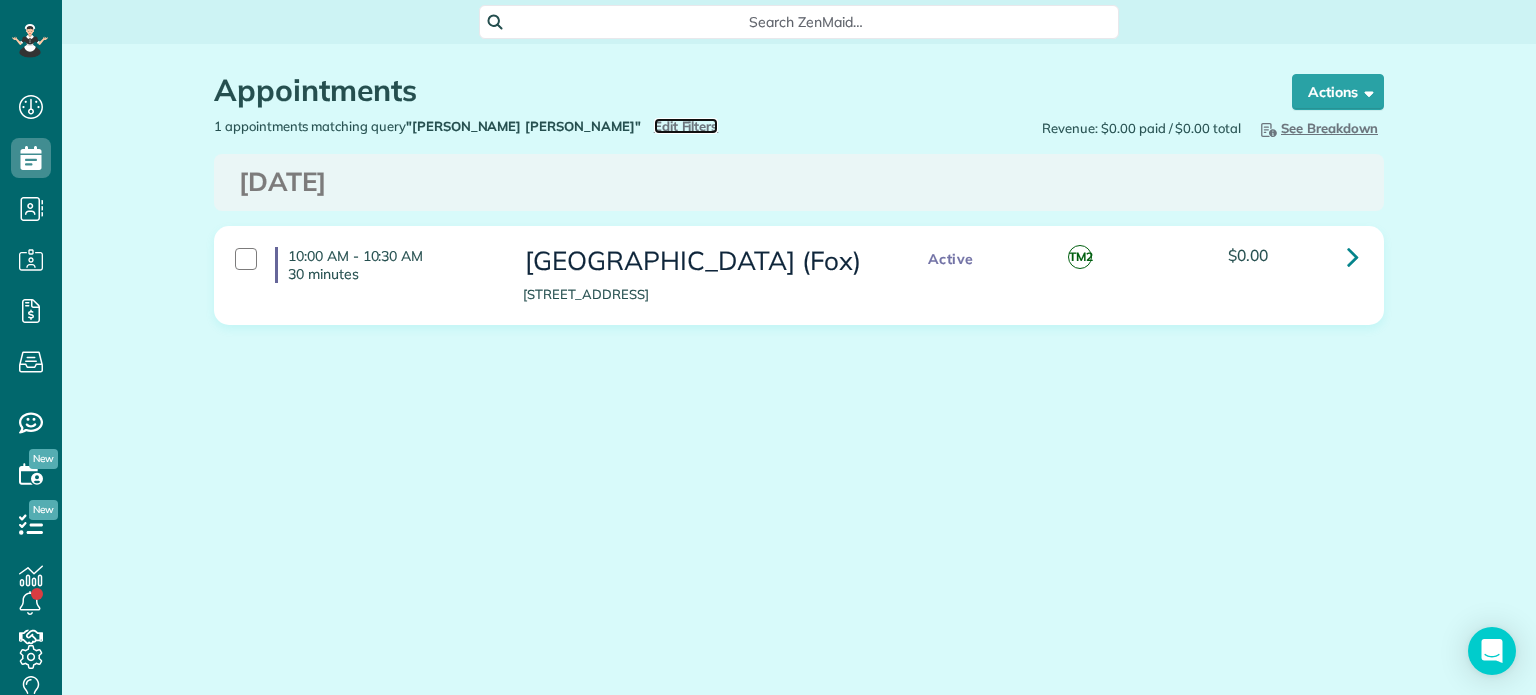 click on "Edit Filters" at bounding box center [686, 126] 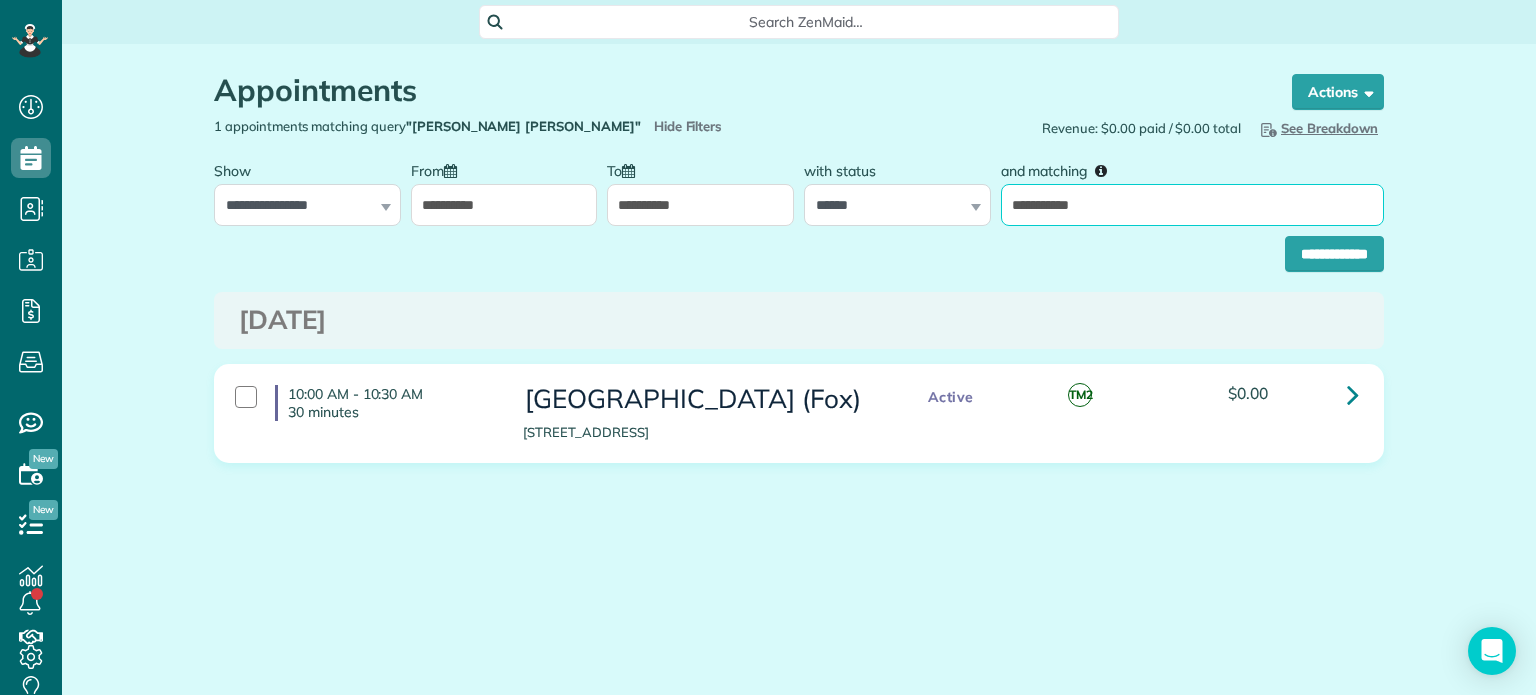drag, startPoint x: 1112, startPoint y: 215, endPoint x: 991, endPoint y: 219, distance: 121.0661 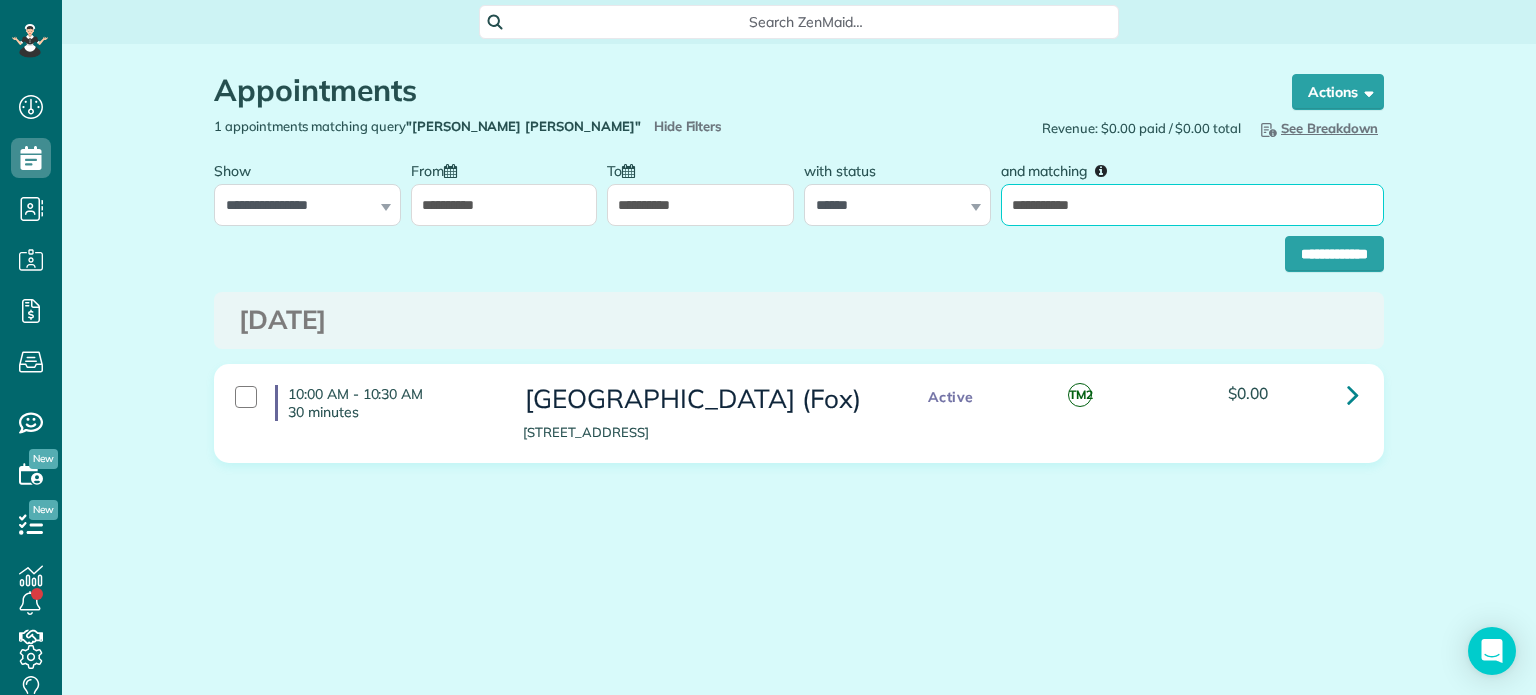click on "**********" at bounding box center (799, 188) 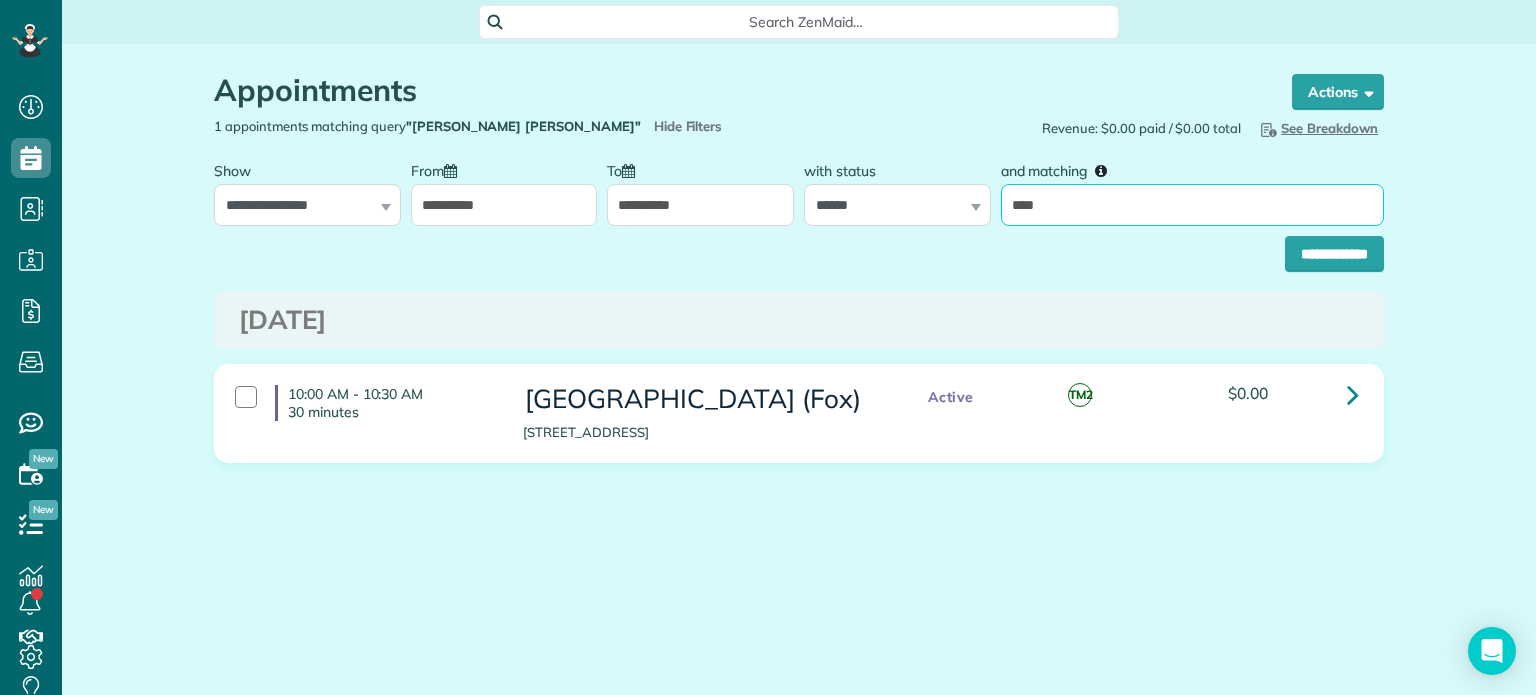 type on "*****" 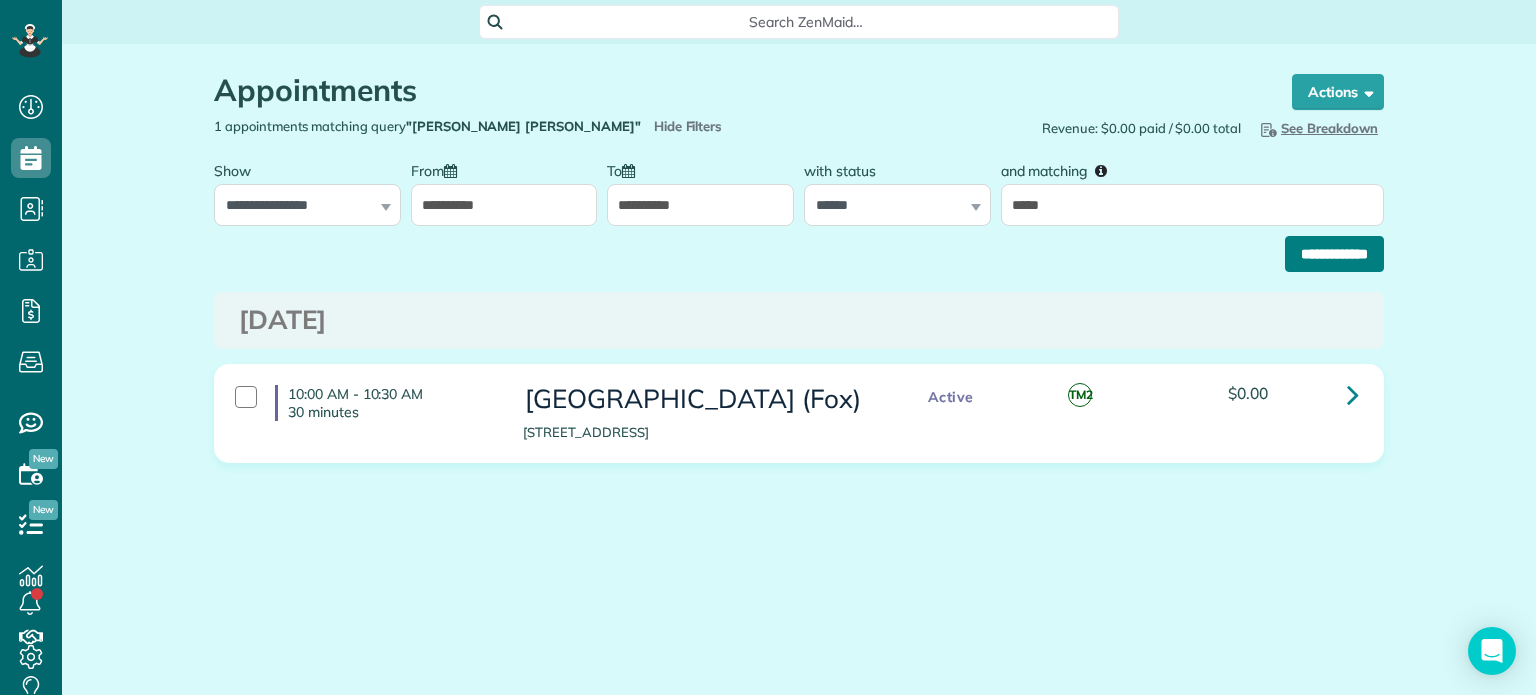 click on "**********" at bounding box center (1334, 254) 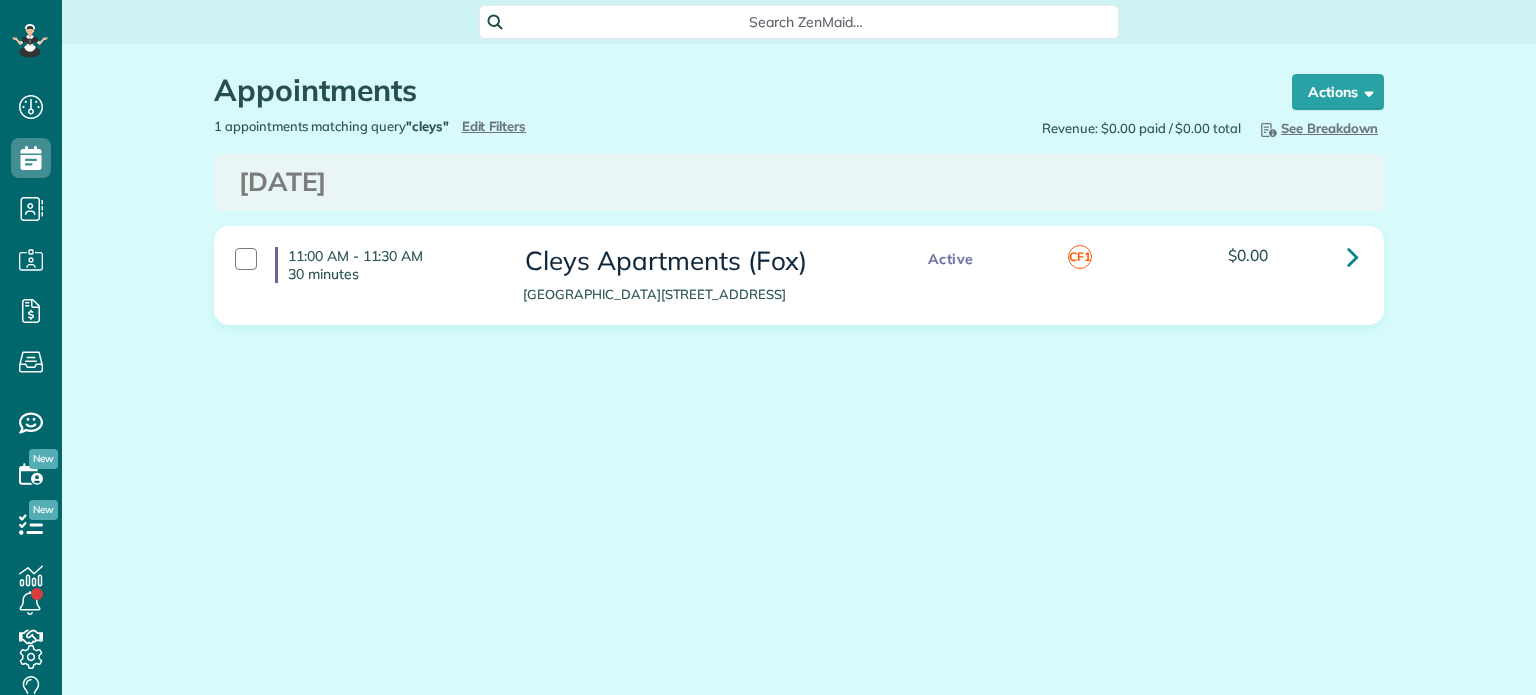 scroll, scrollTop: 0, scrollLeft: 0, axis: both 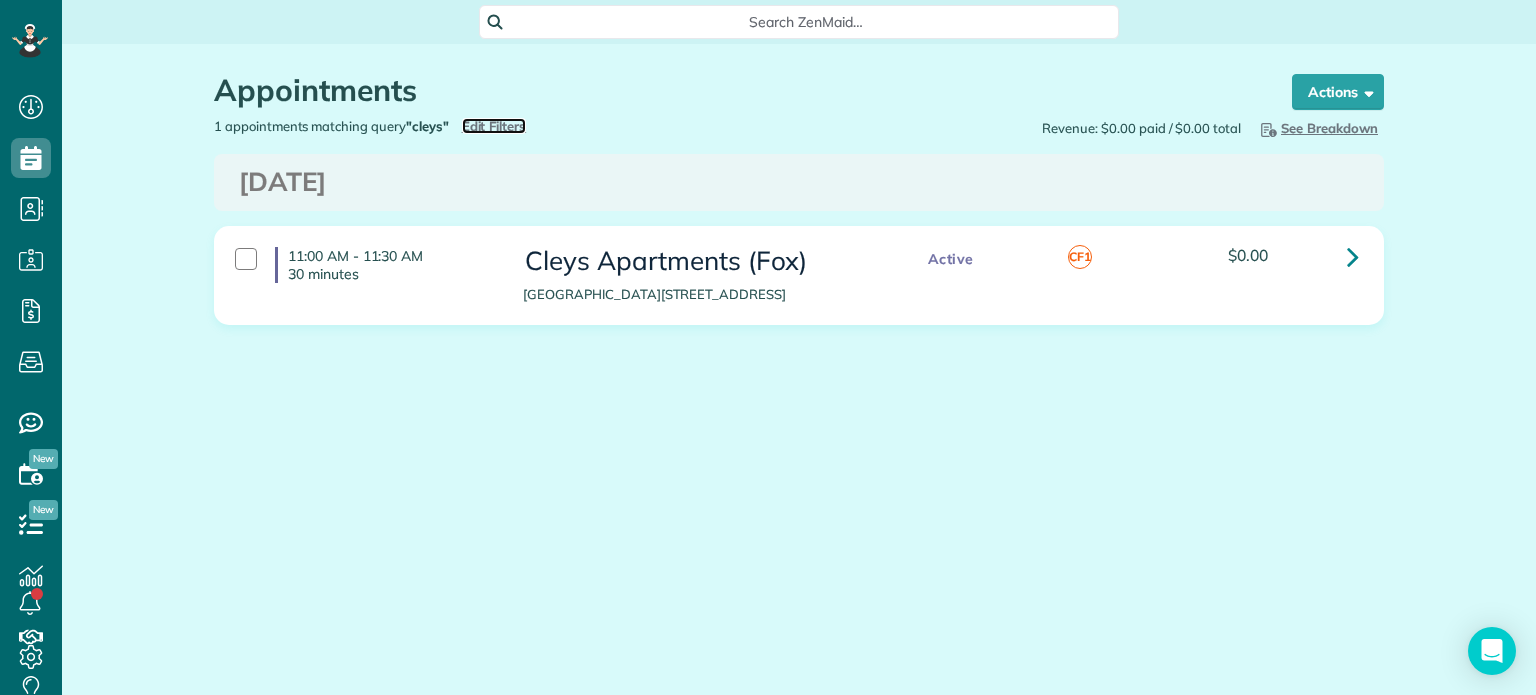 click on "Edit Filters" at bounding box center [494, 126] 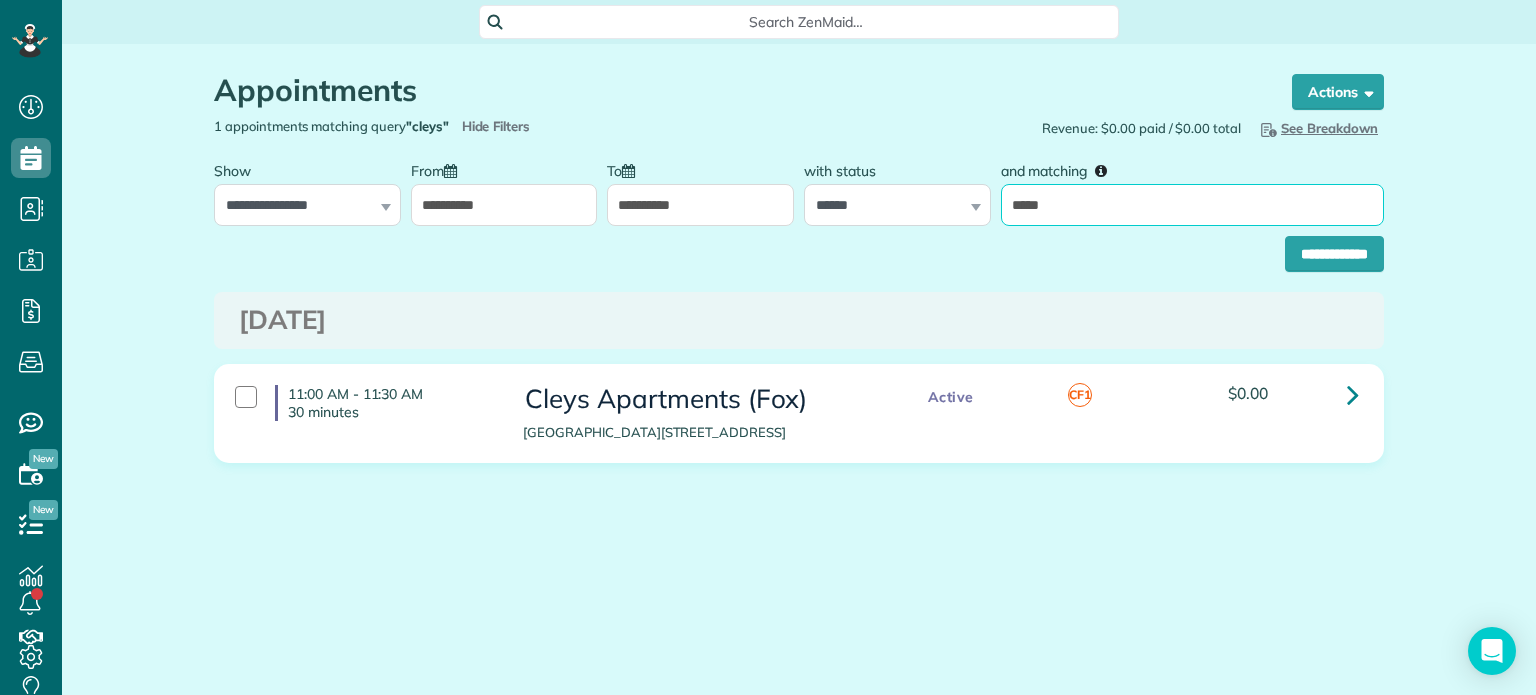 drag, startPoint x: 1073, startPoint y: 204, endPoint x: 974, endPoint y: 216, distance: 99.724625 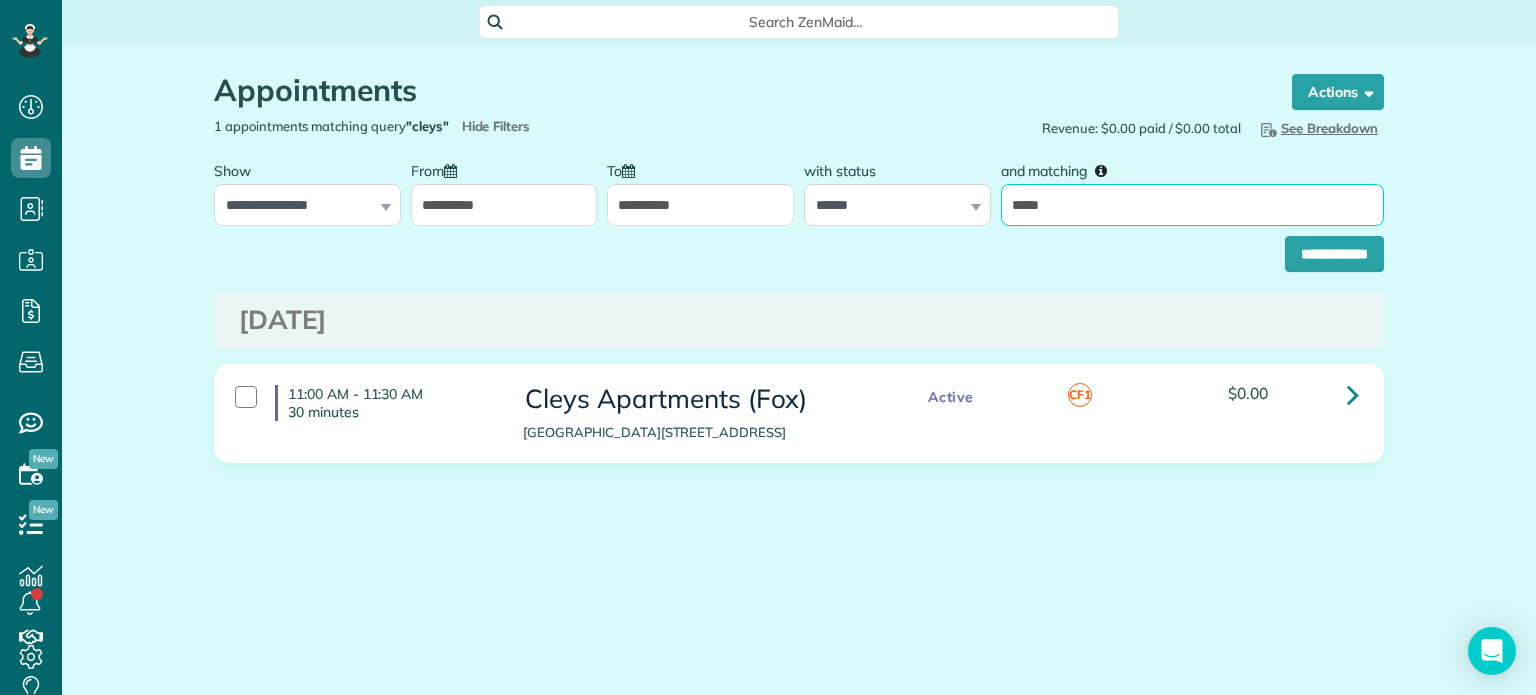 click on "**********" at bounding box center [799, 188] 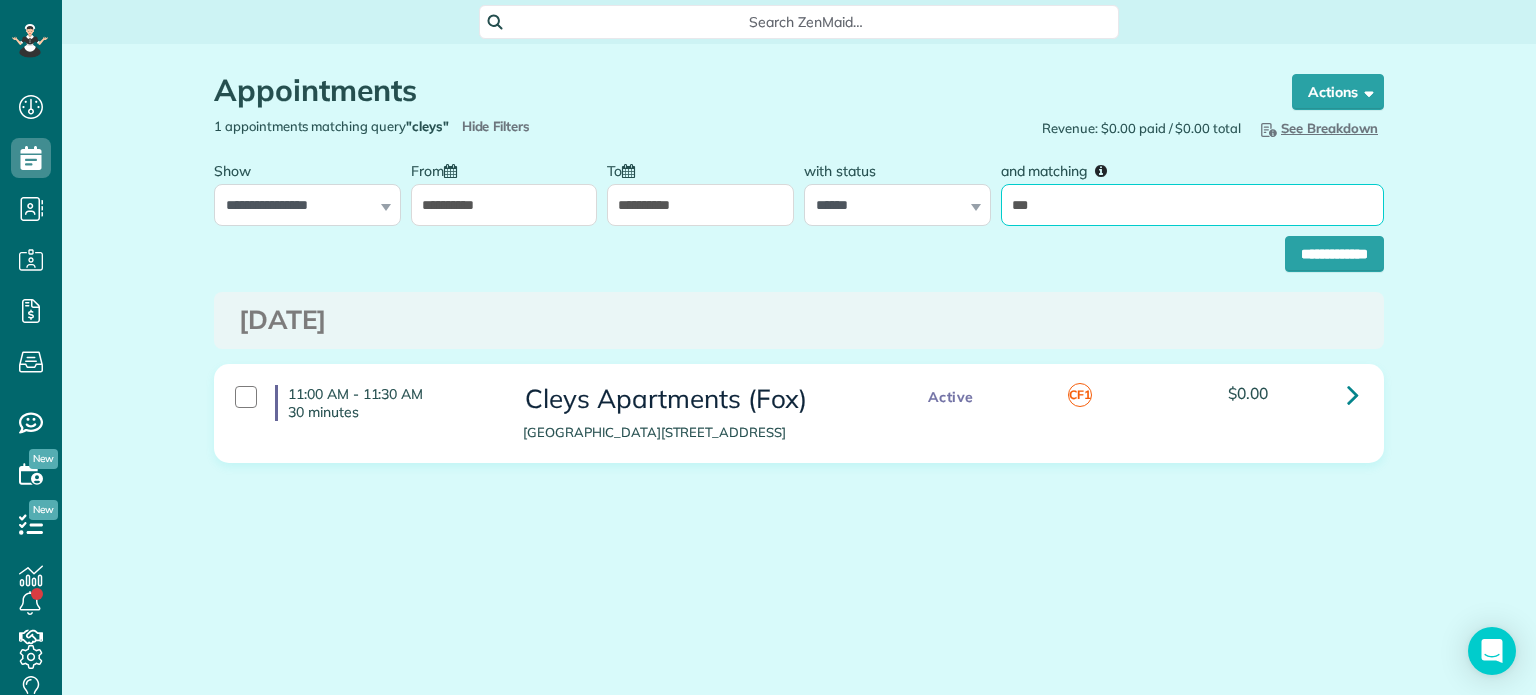 type on "*******" 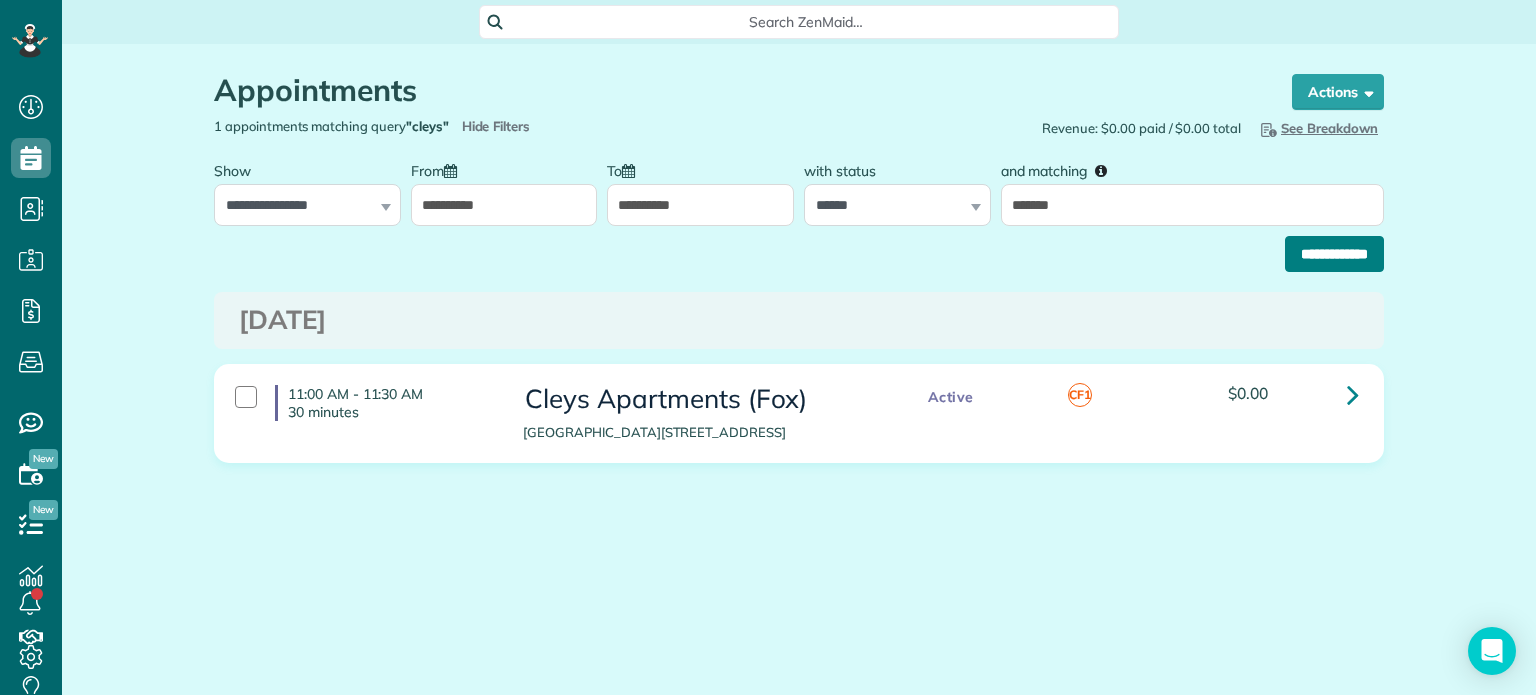 click on "**********" at bounding box center (1334, 254) 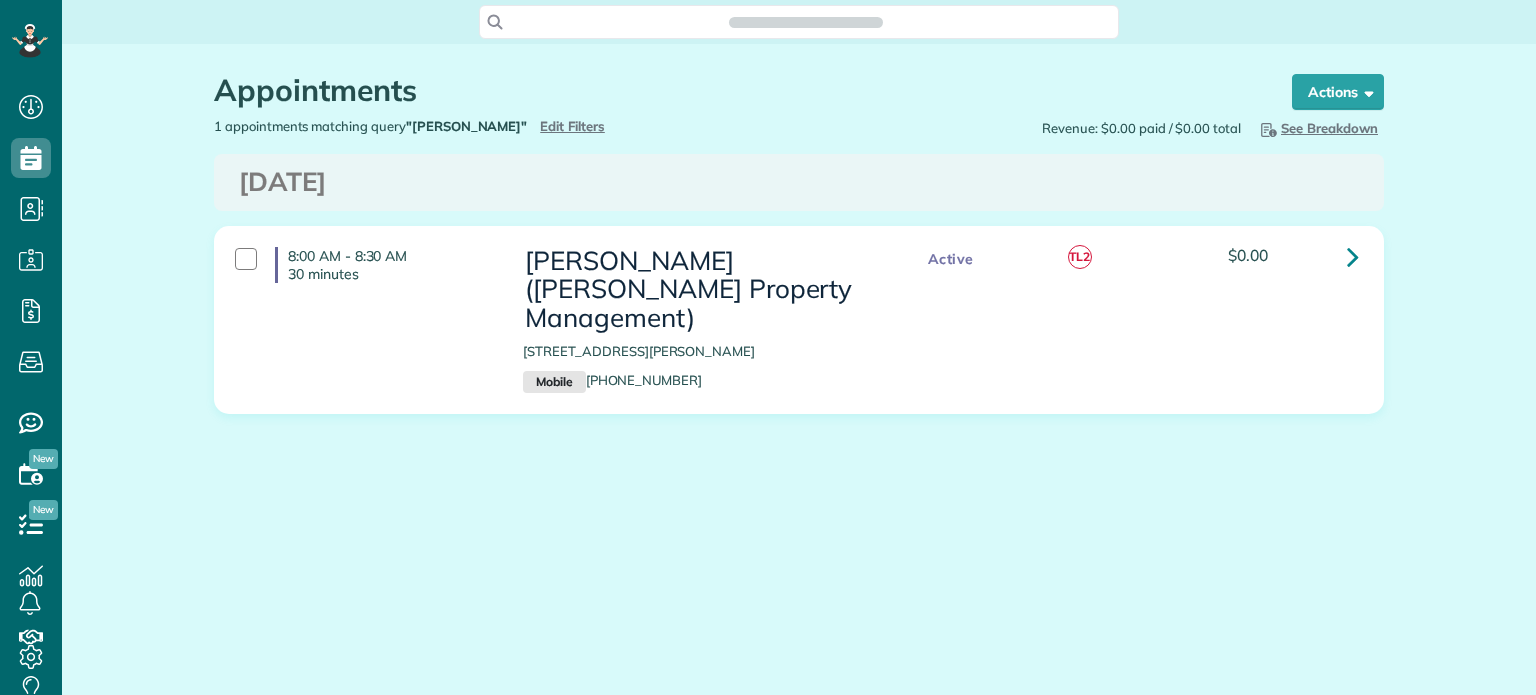 scroll, scrollTop: 0, scrollLeft: 0, axis: both 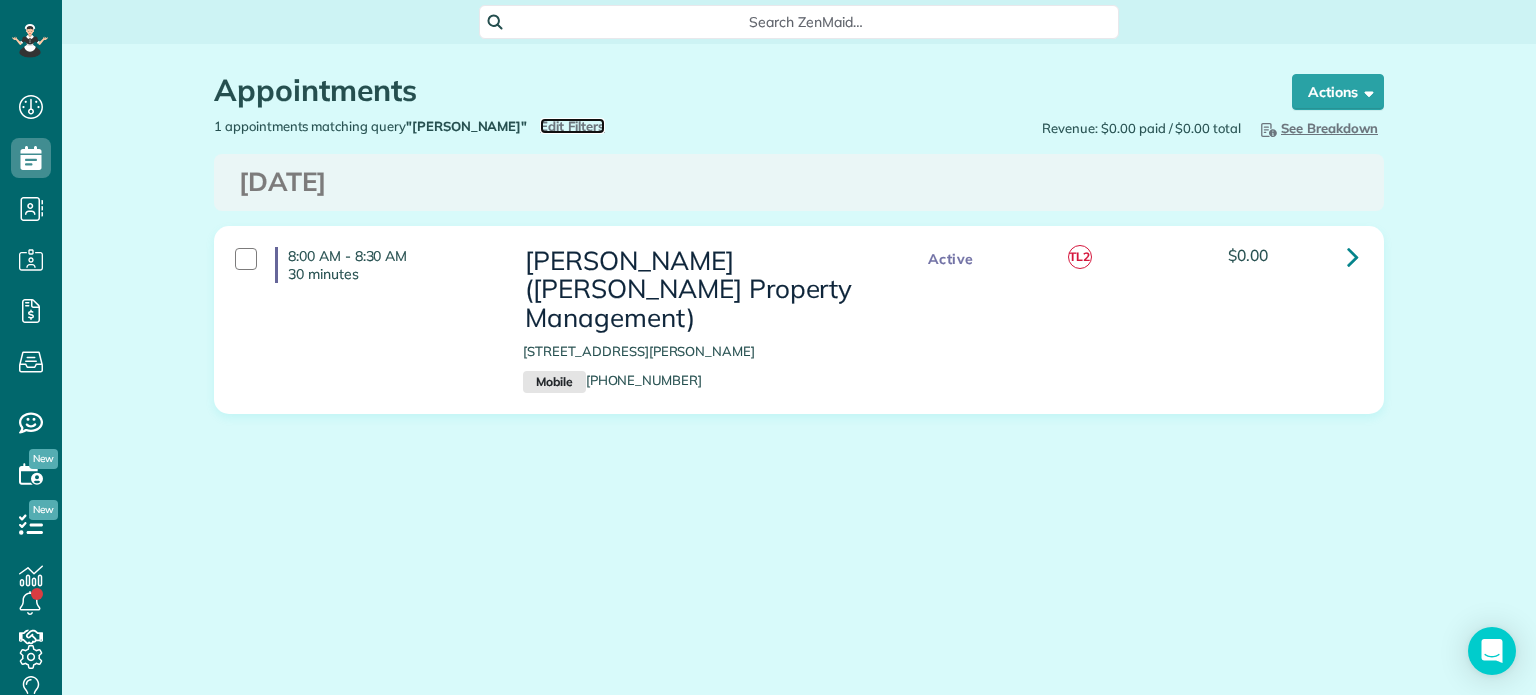 click on "Edit Filters" at bounding box center [572, 126] 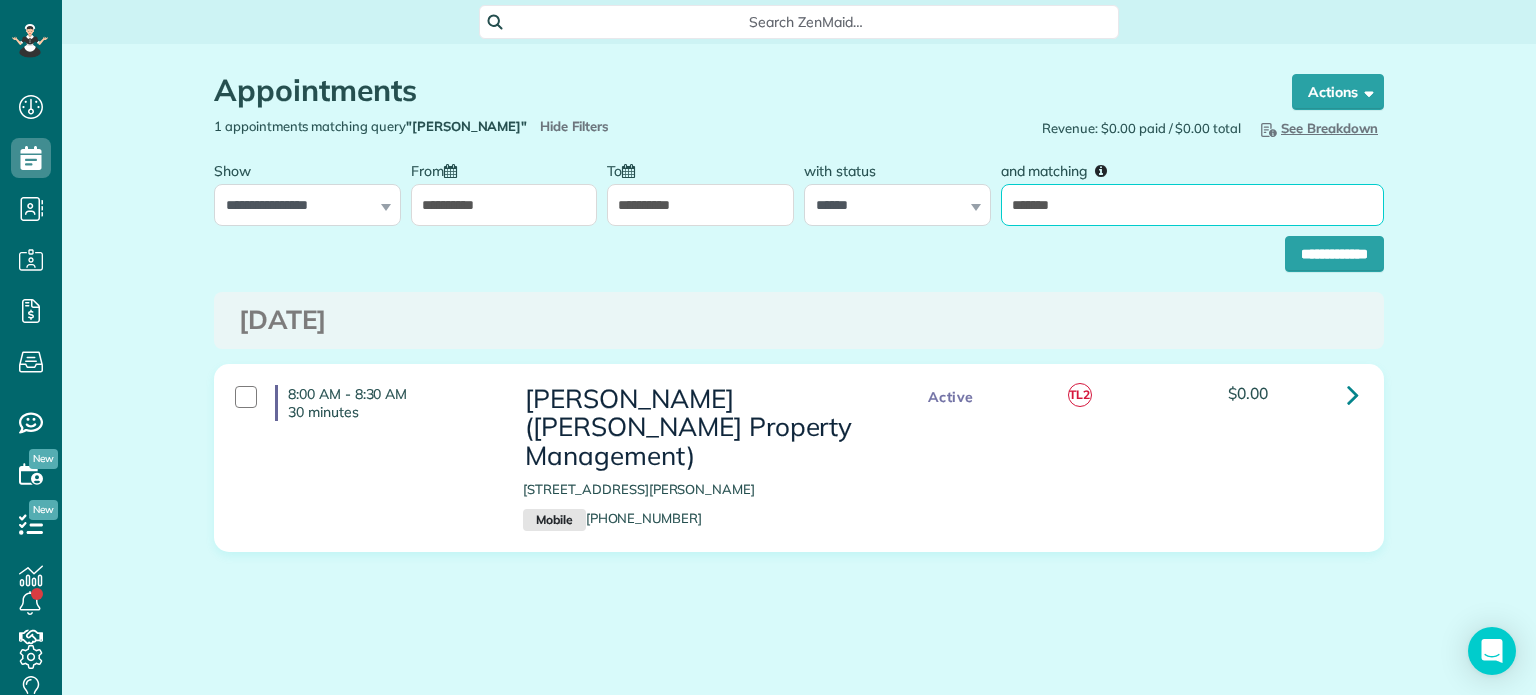 drag, startPoint x: 1087, startPoint y: 207, endPoint x: 1000, endPoint y: 219, distance: 87.823685 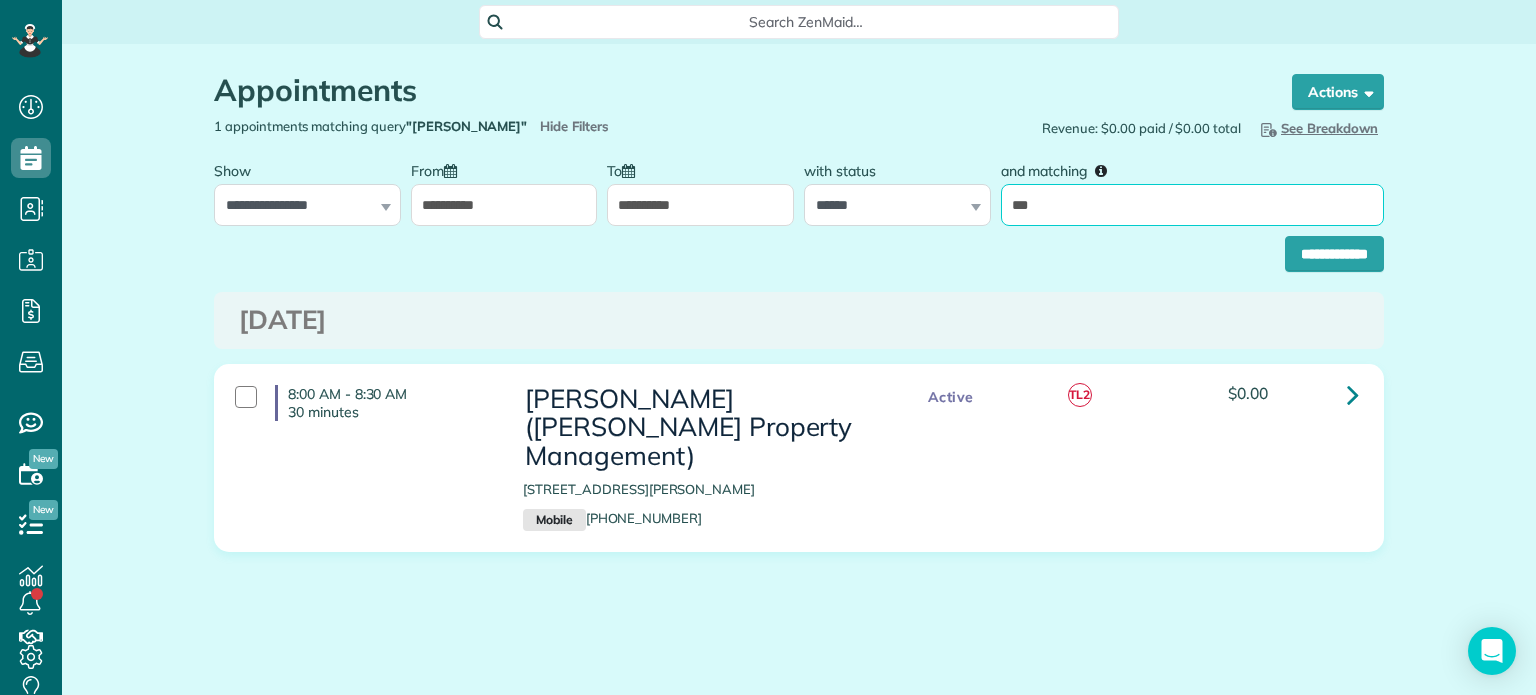 type on "***" 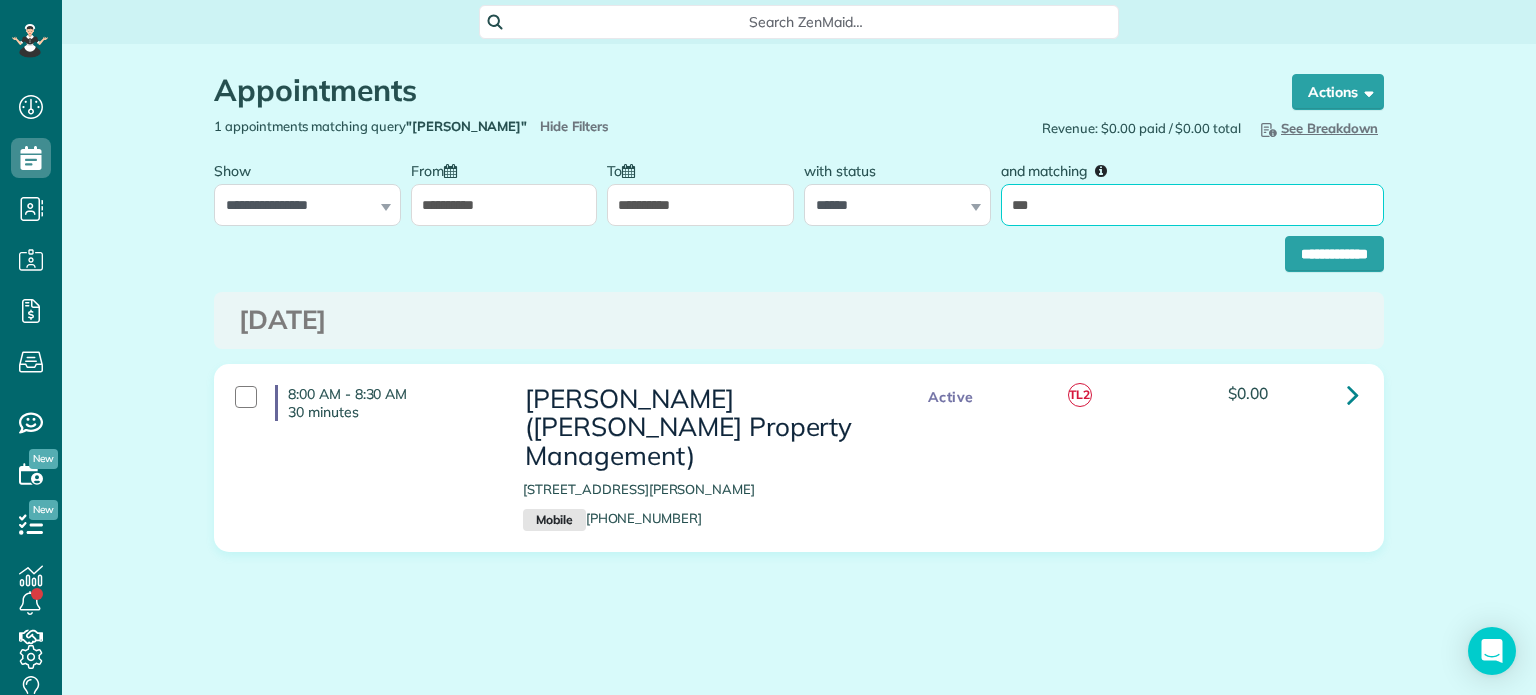 click on "**********" at bounding box center (1334, 254) 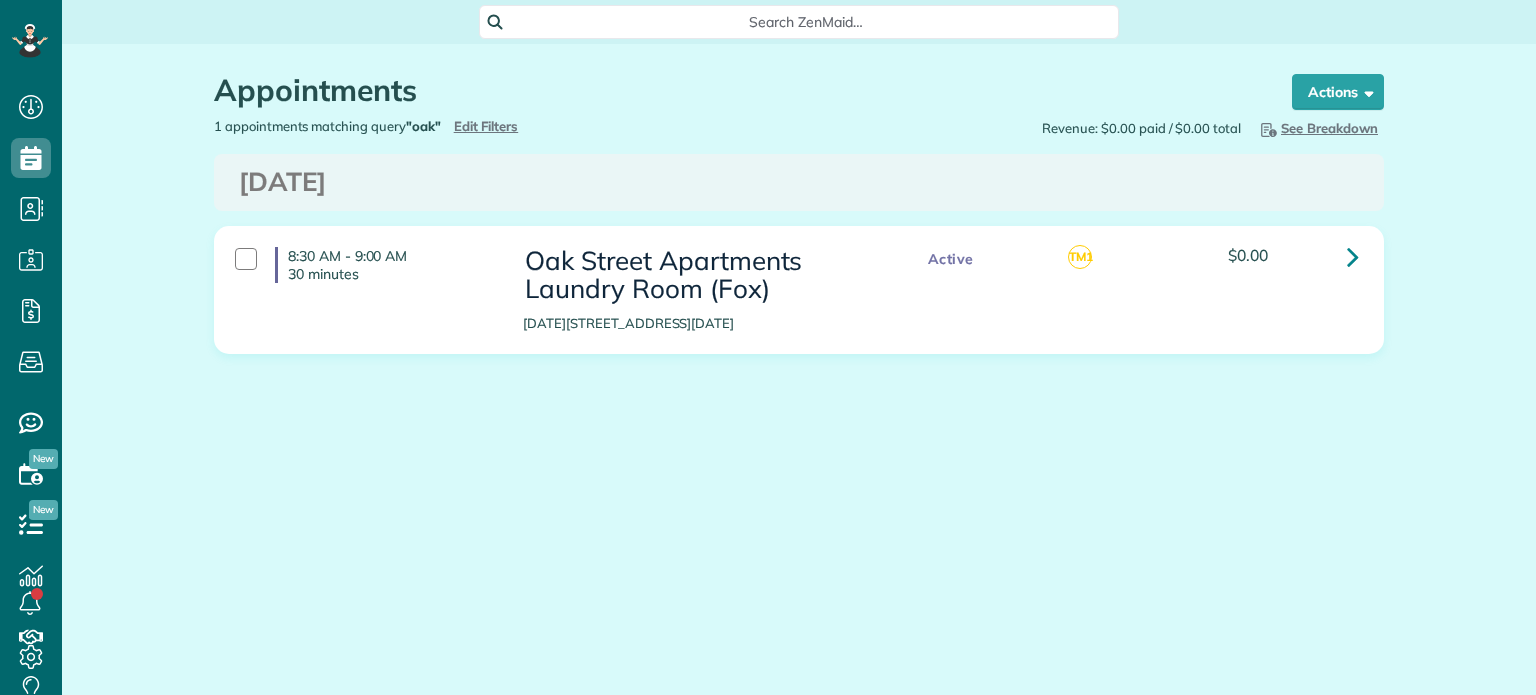 scroll, scrollTop: 0, scrollLeft: 0, axis: both 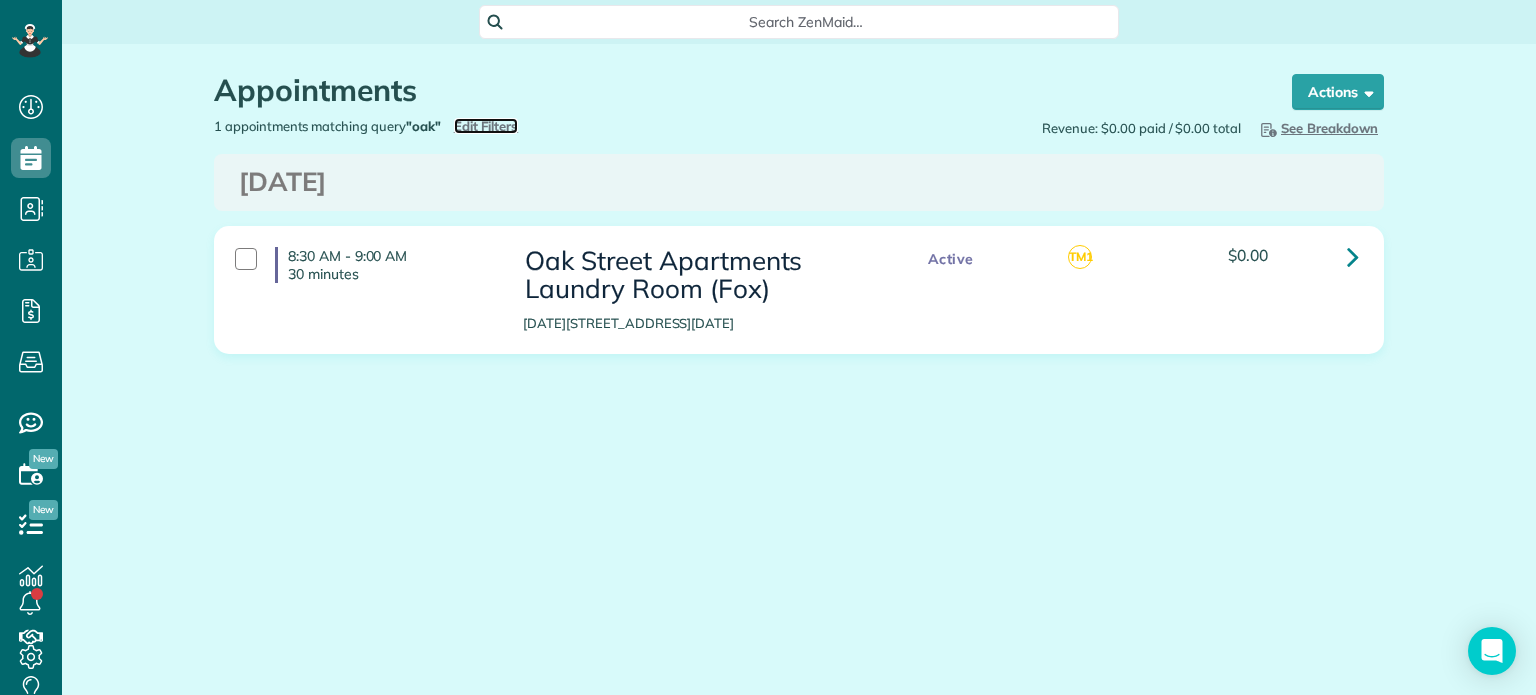 click on "Edit Filters" at bounding box center (486, 126) 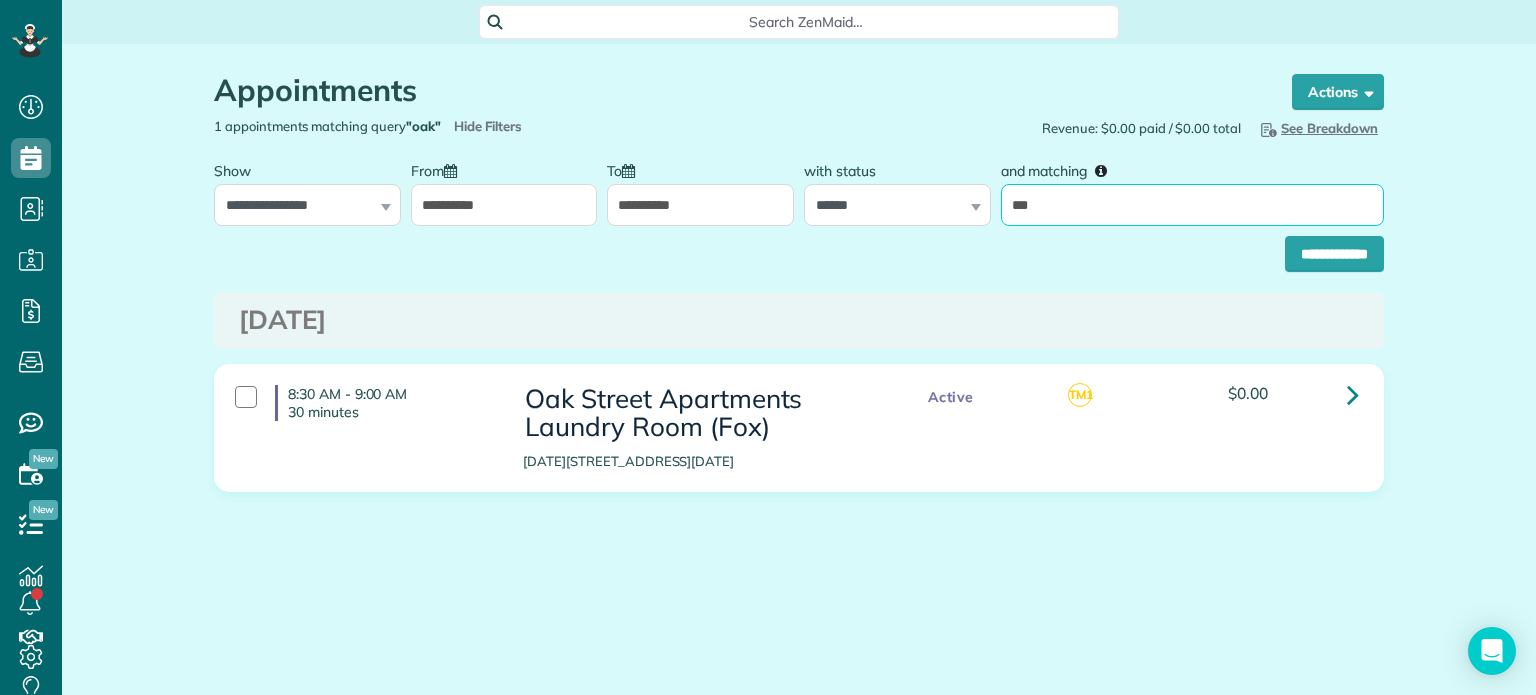 drag, startPoint x: 1060, startPoint y: 204, endPoint x: 997, endPoint y: 209, distance: 63.1981 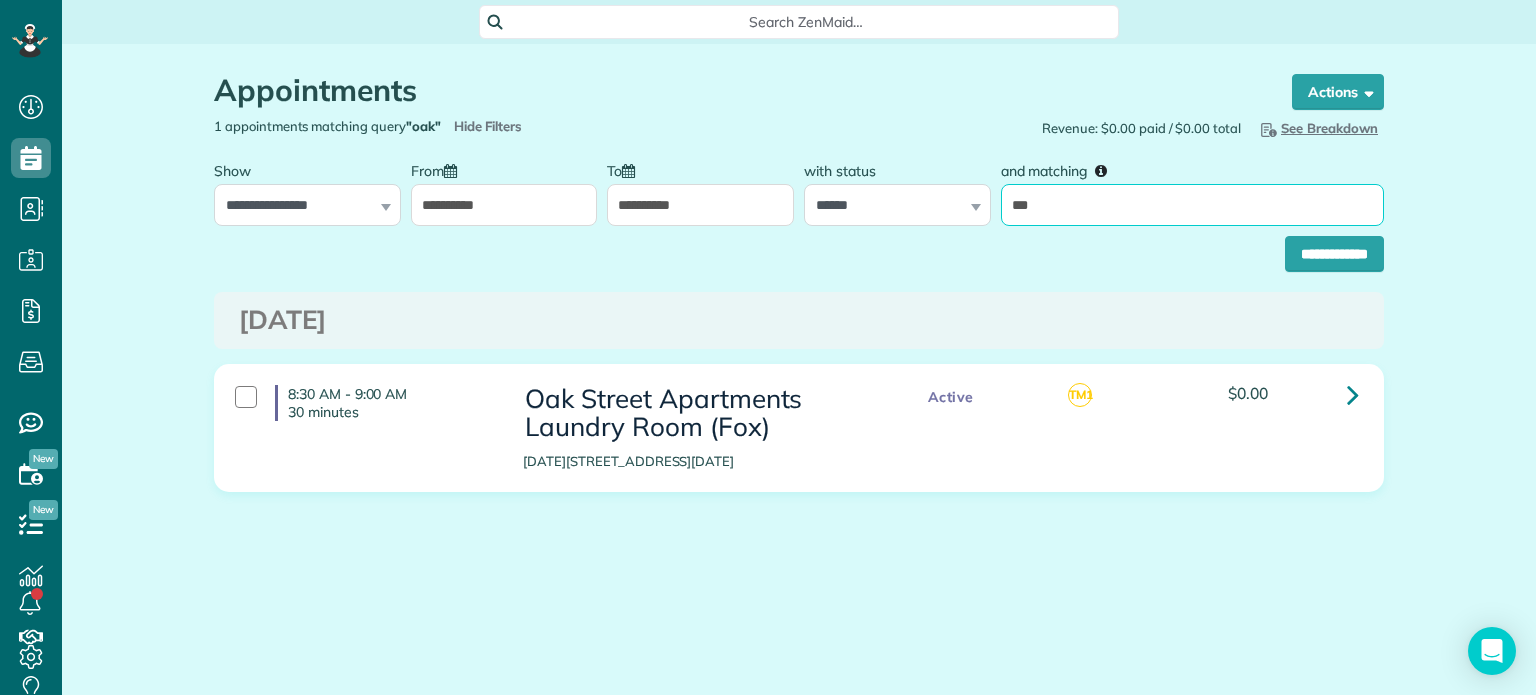 click on "and matching
***" at bounding box center [1192, 188] 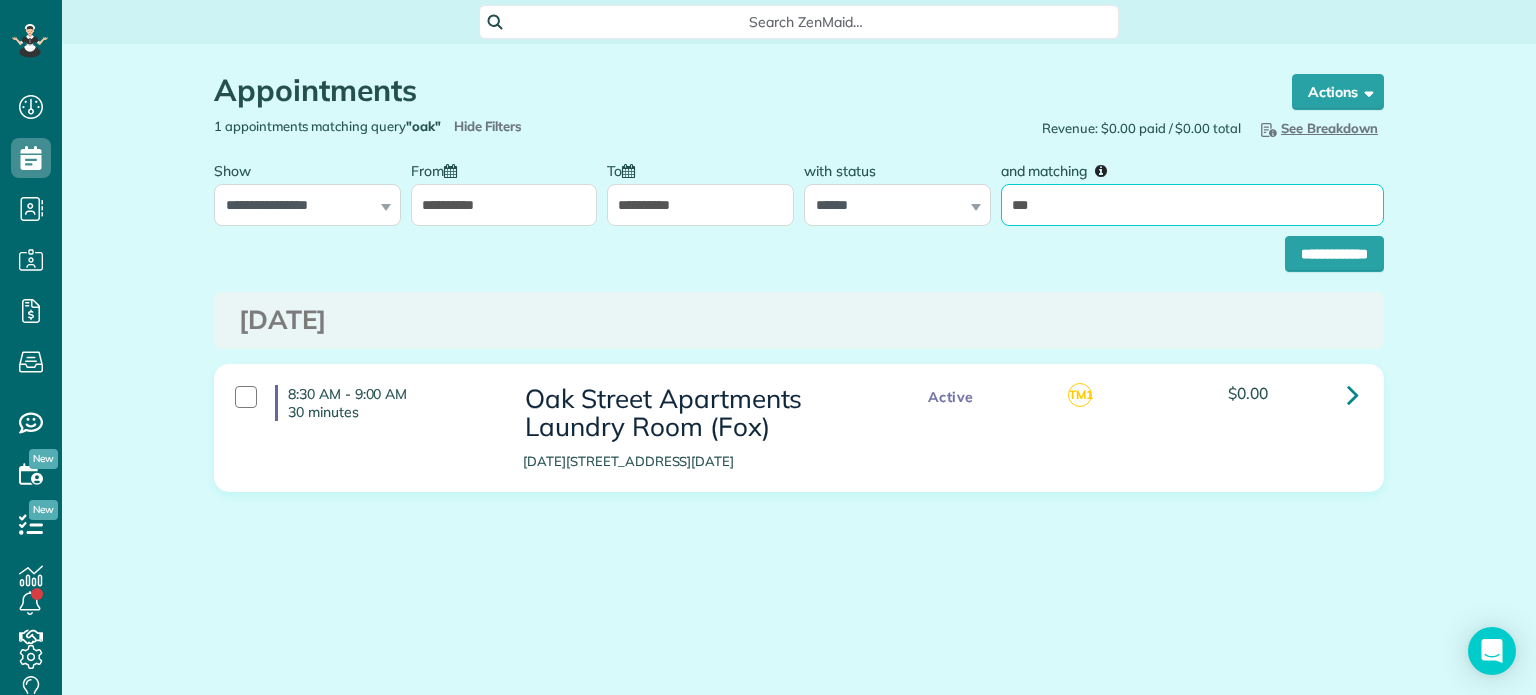 type on "**********" 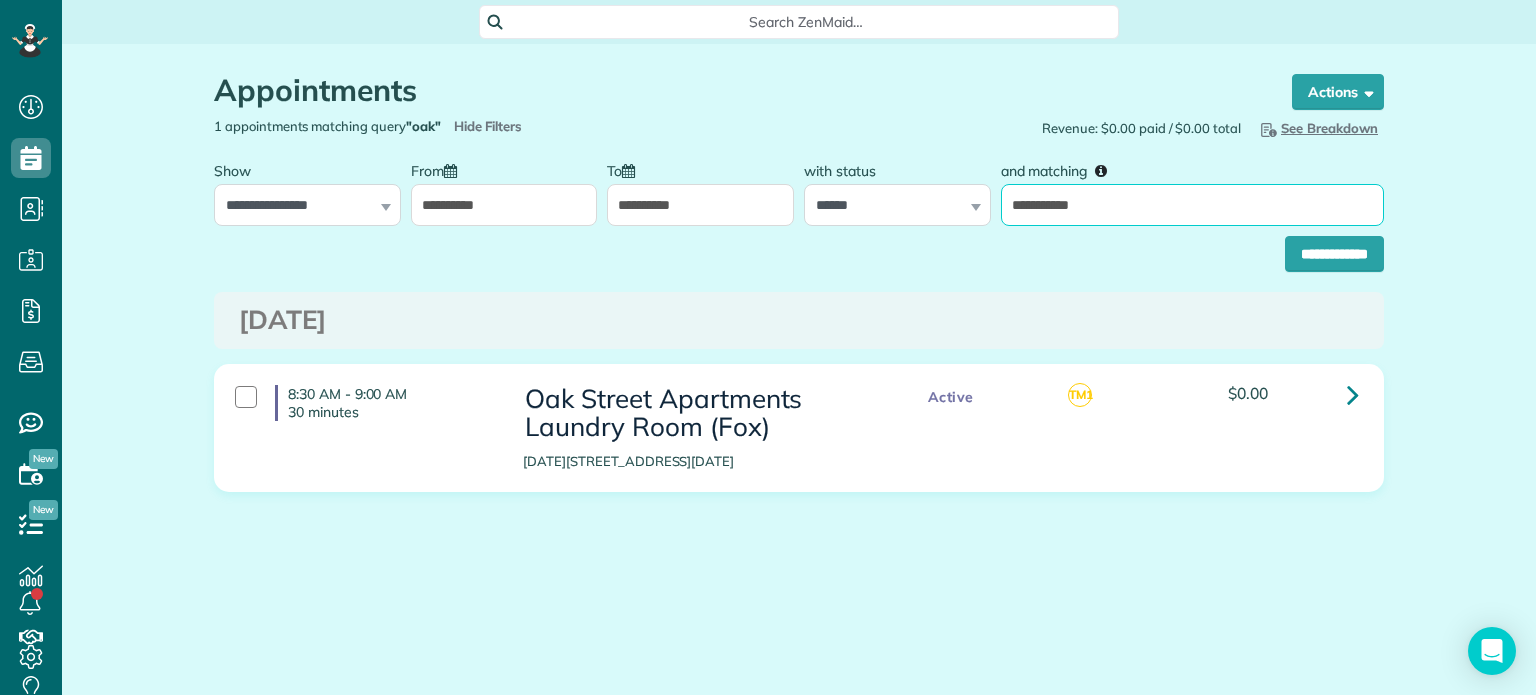 click on "**********" at bounding box center (1334, 254) 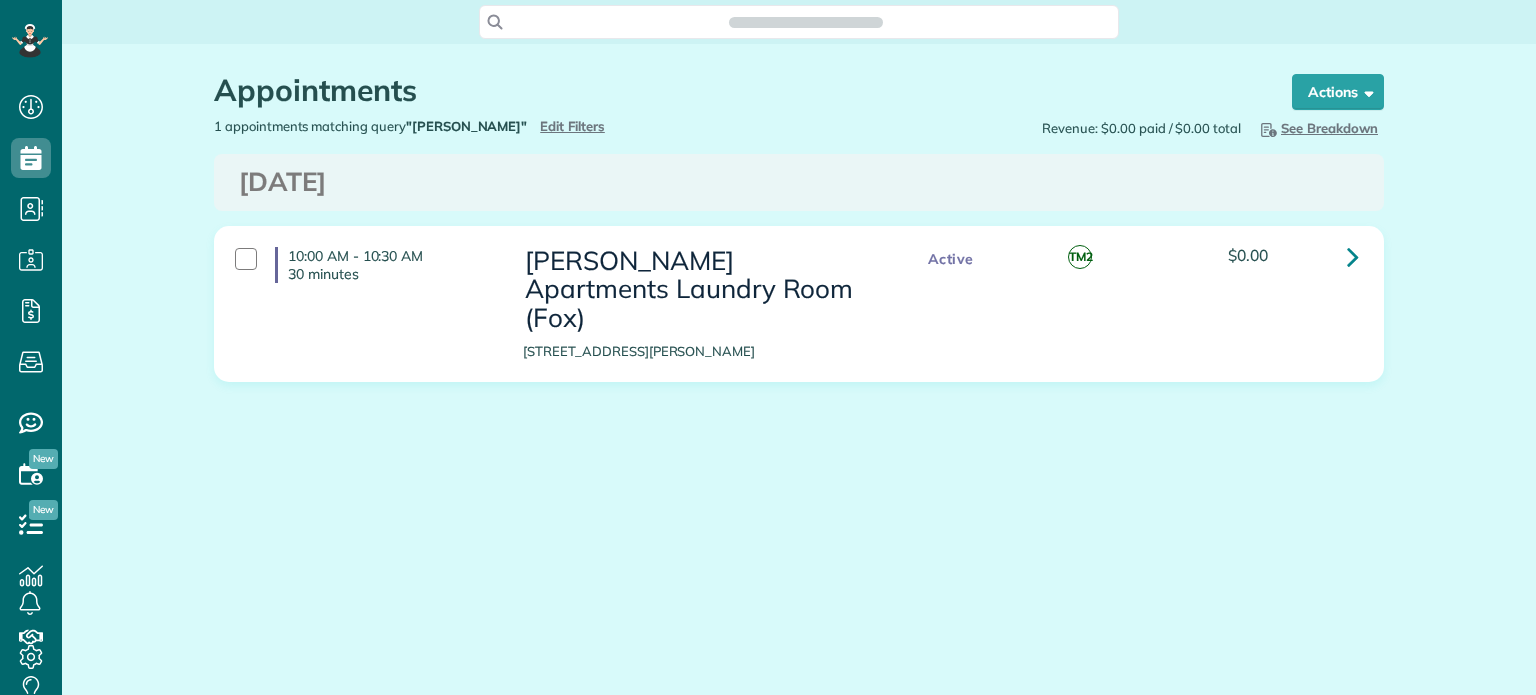 scroll, scrollTop: 0, scrollLeft: 0, axis: both 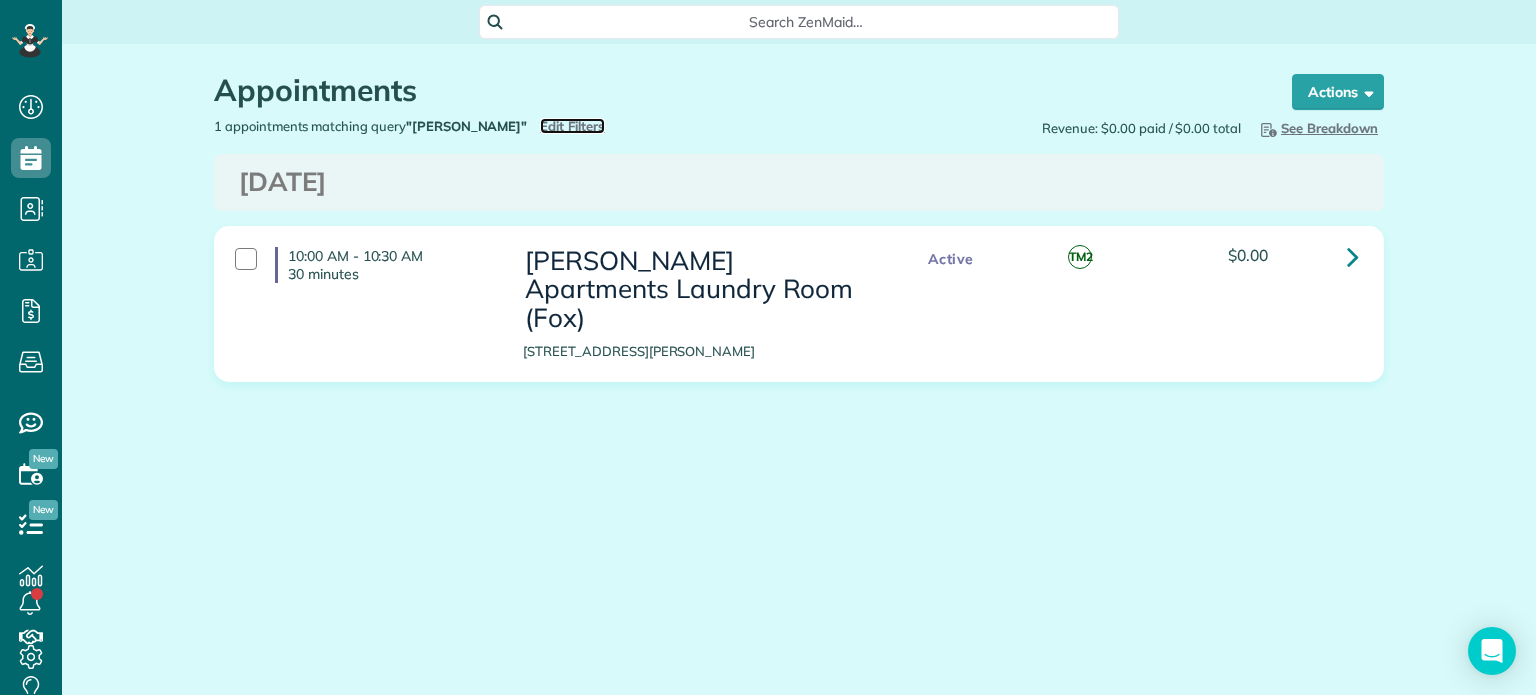 click on "Edit Filters" at bounding box center [572, 126] 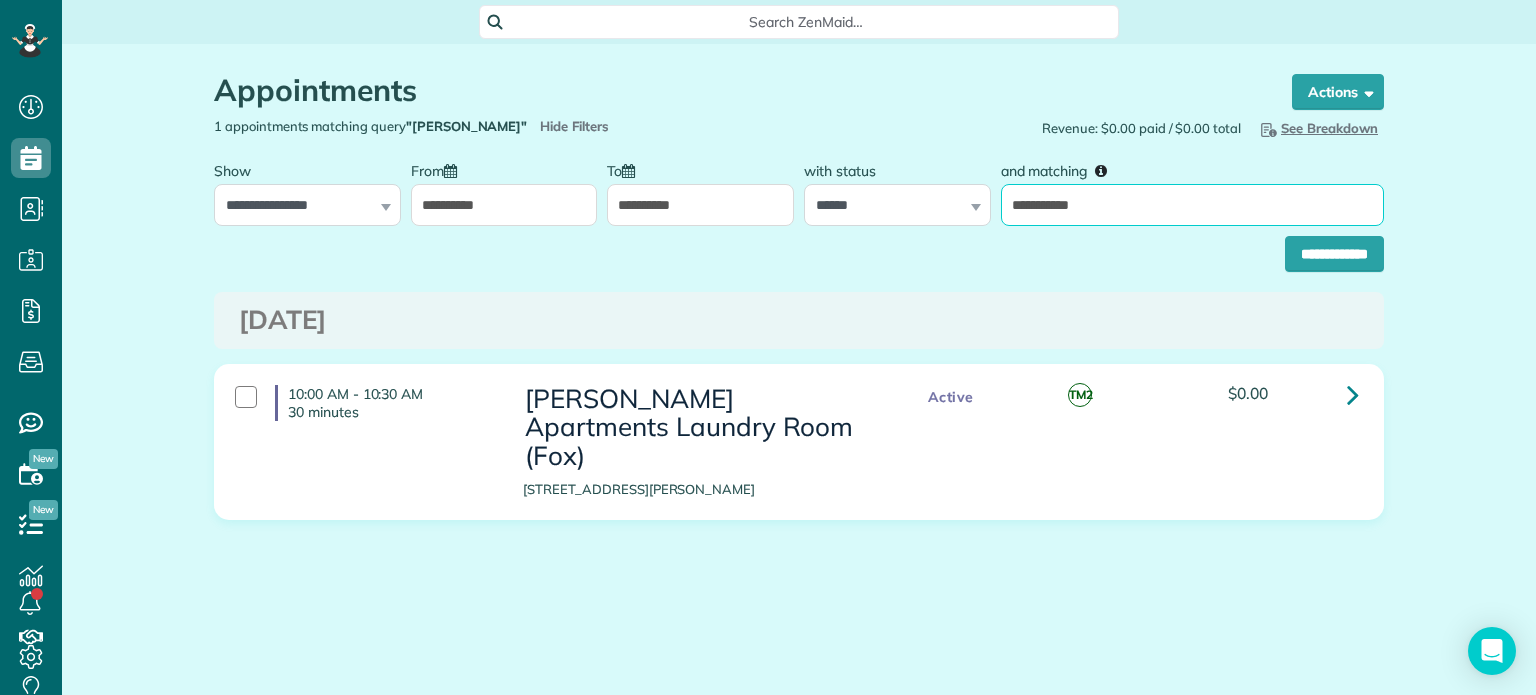 drag, startPoint x: 1090, startPoint y: 194, endPoint x: 943, endPoint y: 225, distance: 150.23315 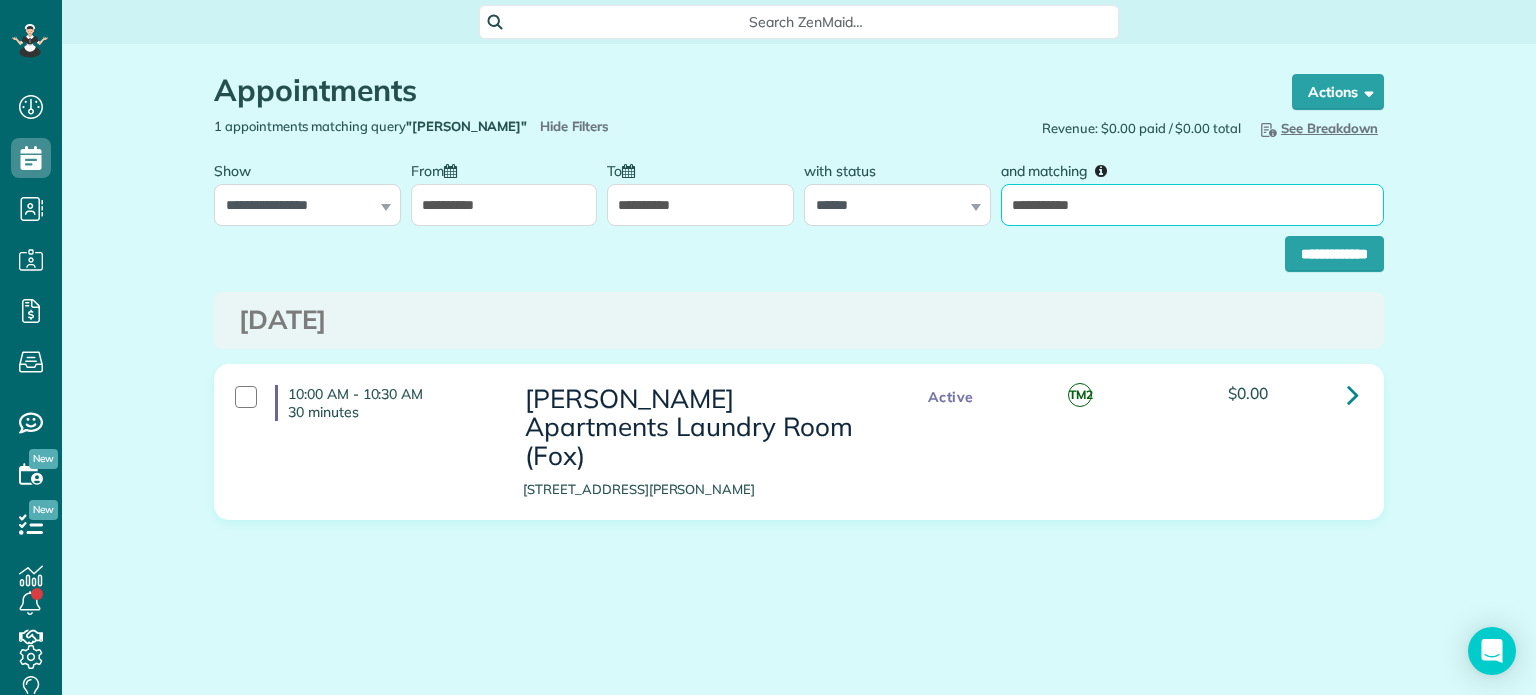 click on "**********" at bounding box center [799, 188] 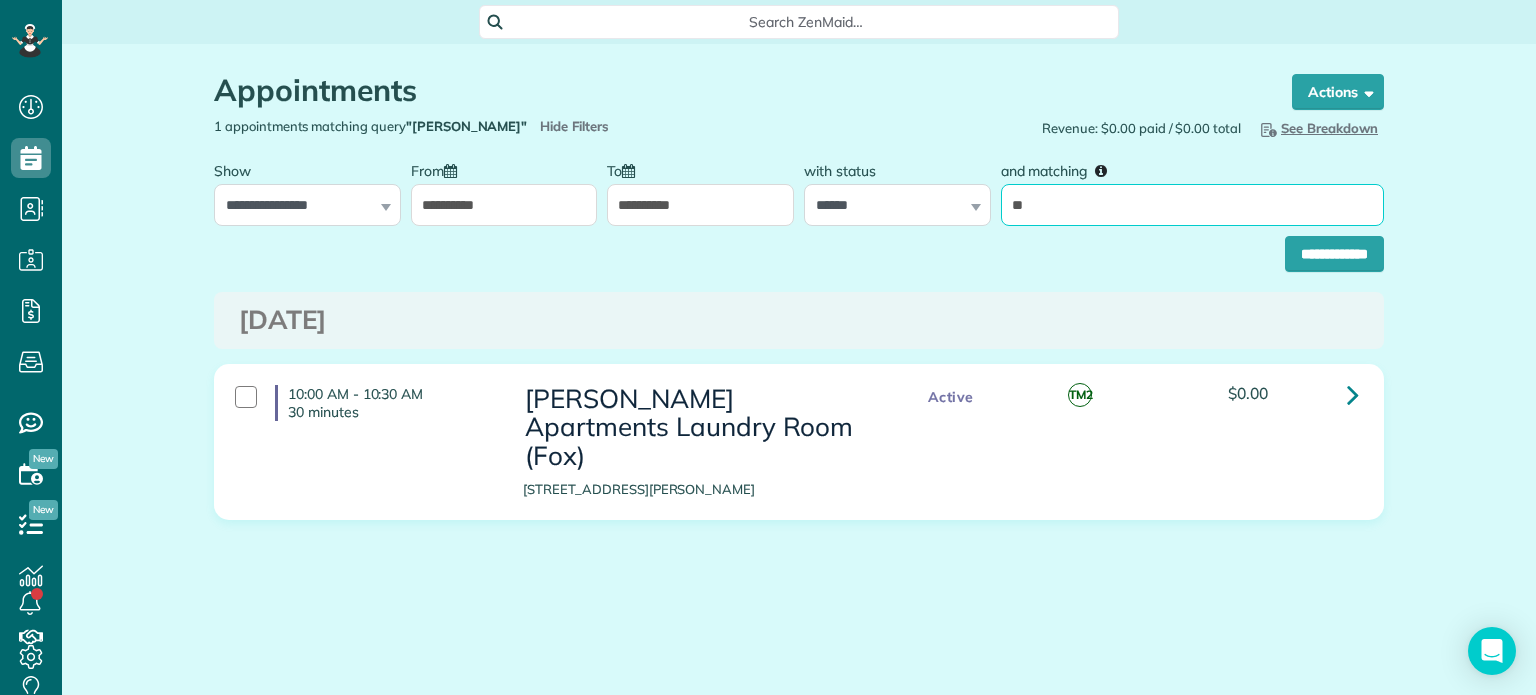 type on "**********" 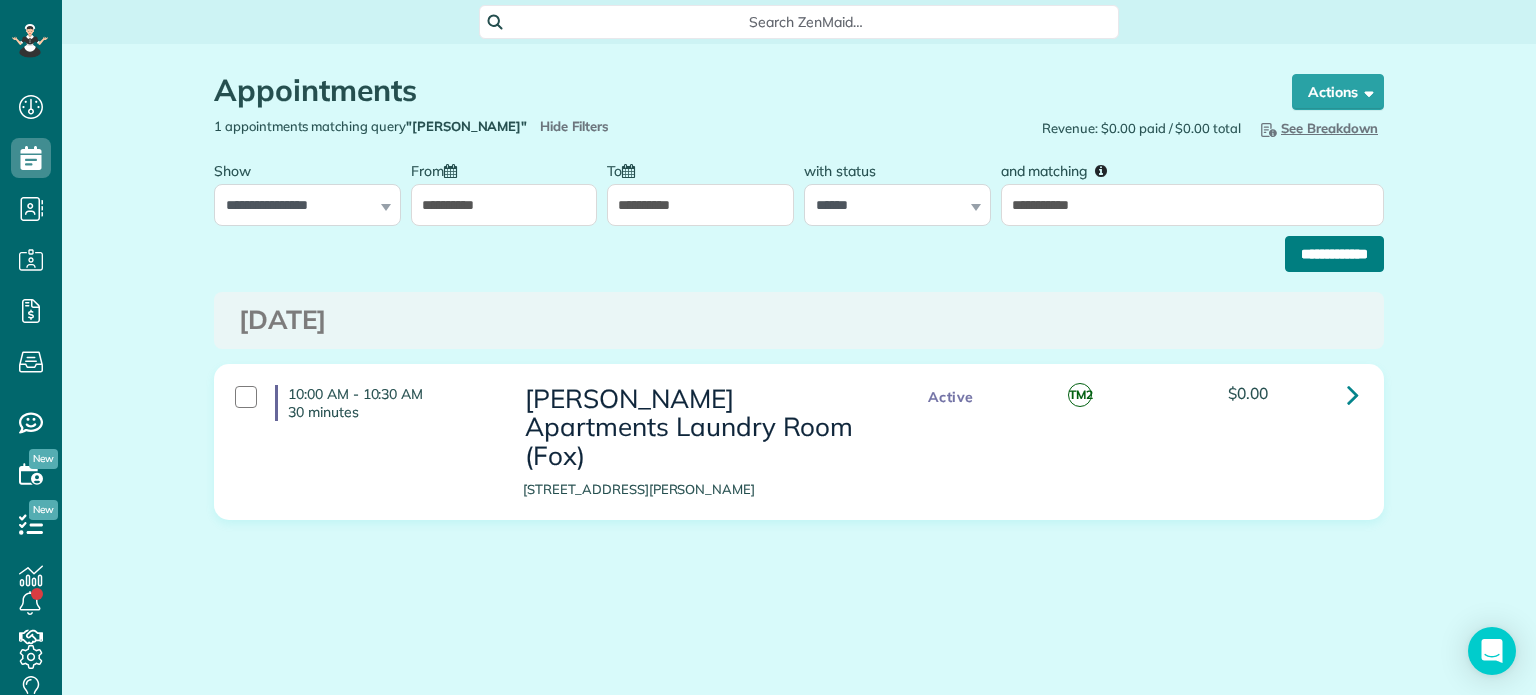 click on "**********" at bounding box center (1334, 254) 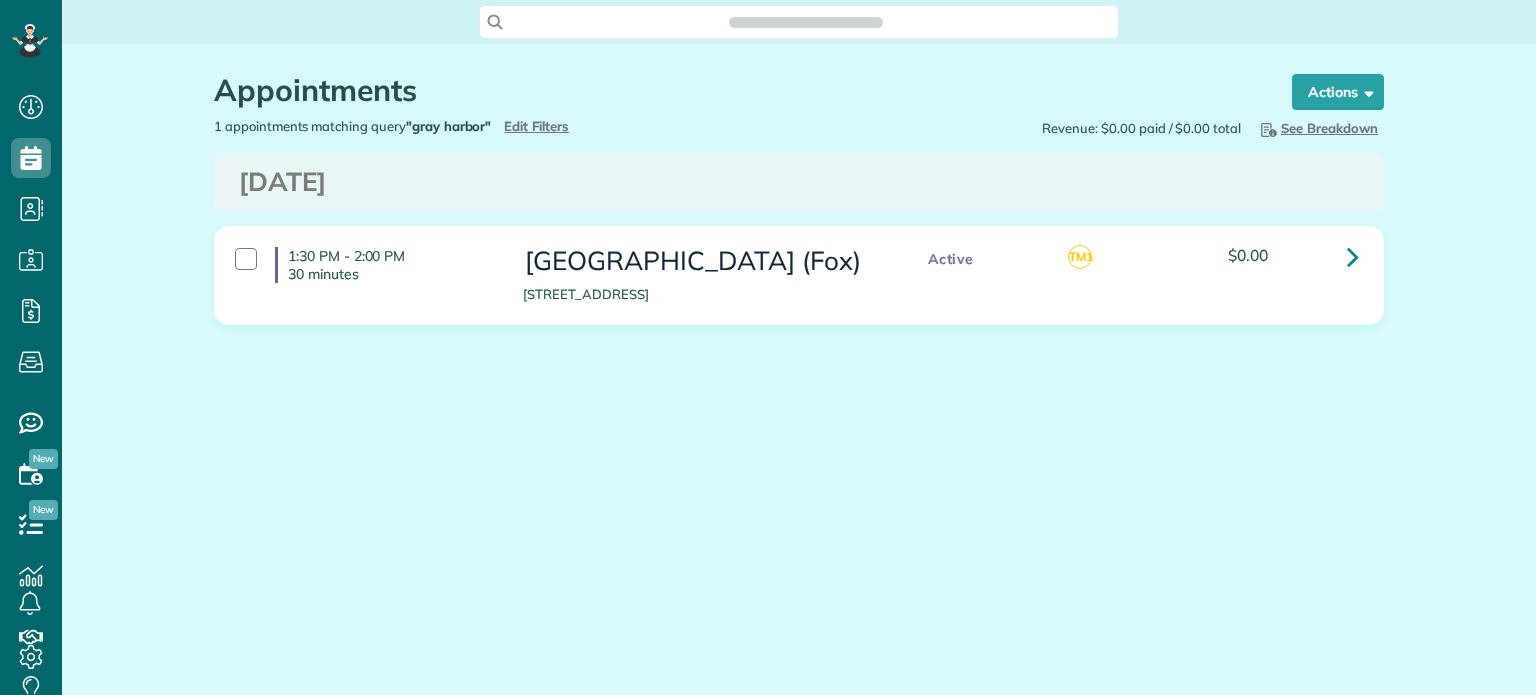 scroll, scrollTop: 0, scrollLeft: 0, axis: both 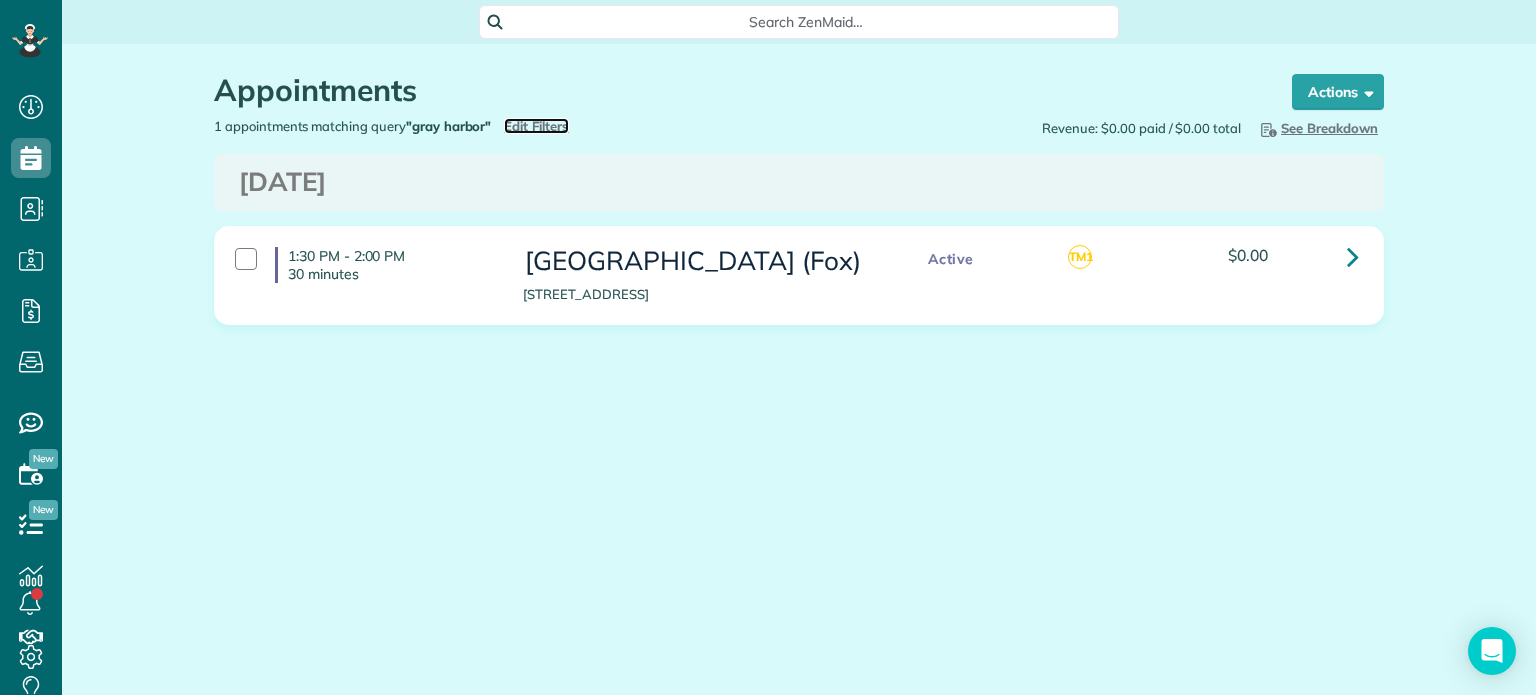 click on "Edit Filters" at bounding box center [536, 126] 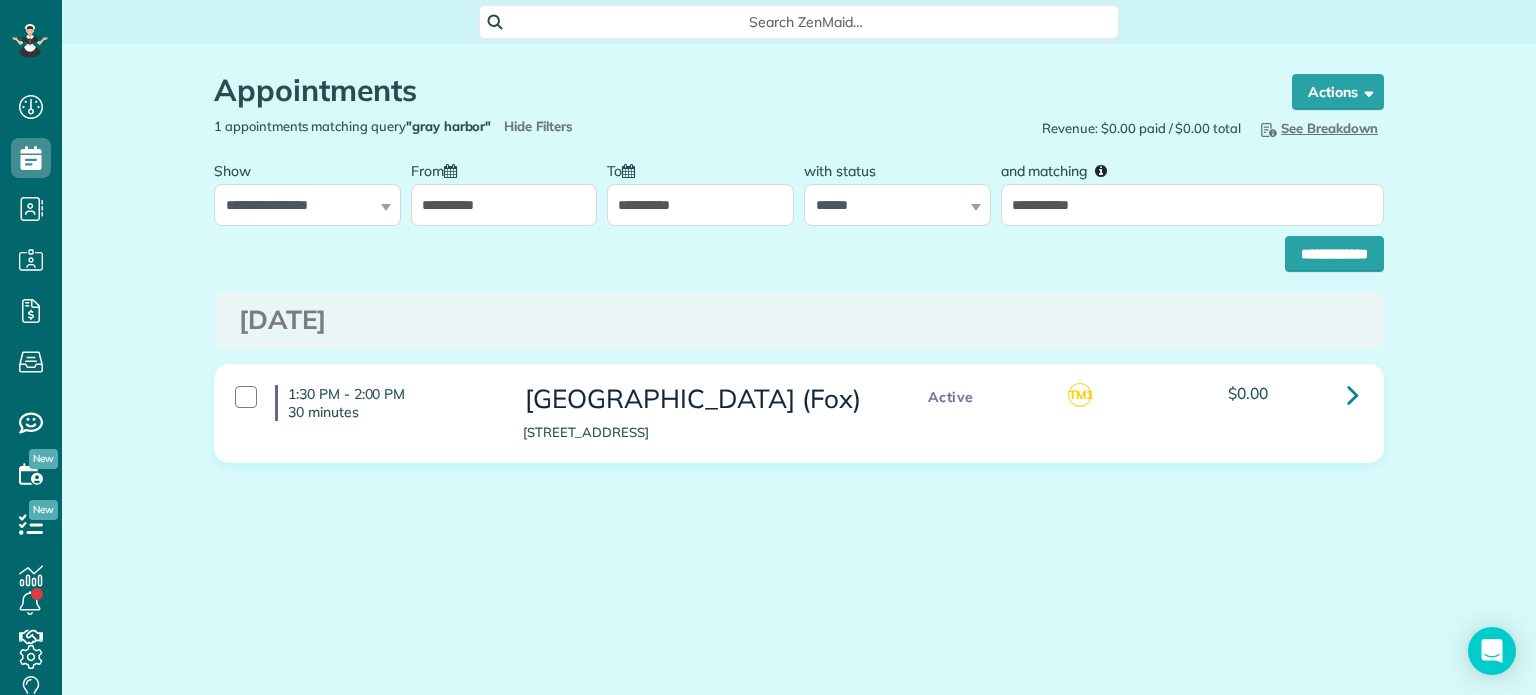click on "**********" at bounding box center (700, 205) 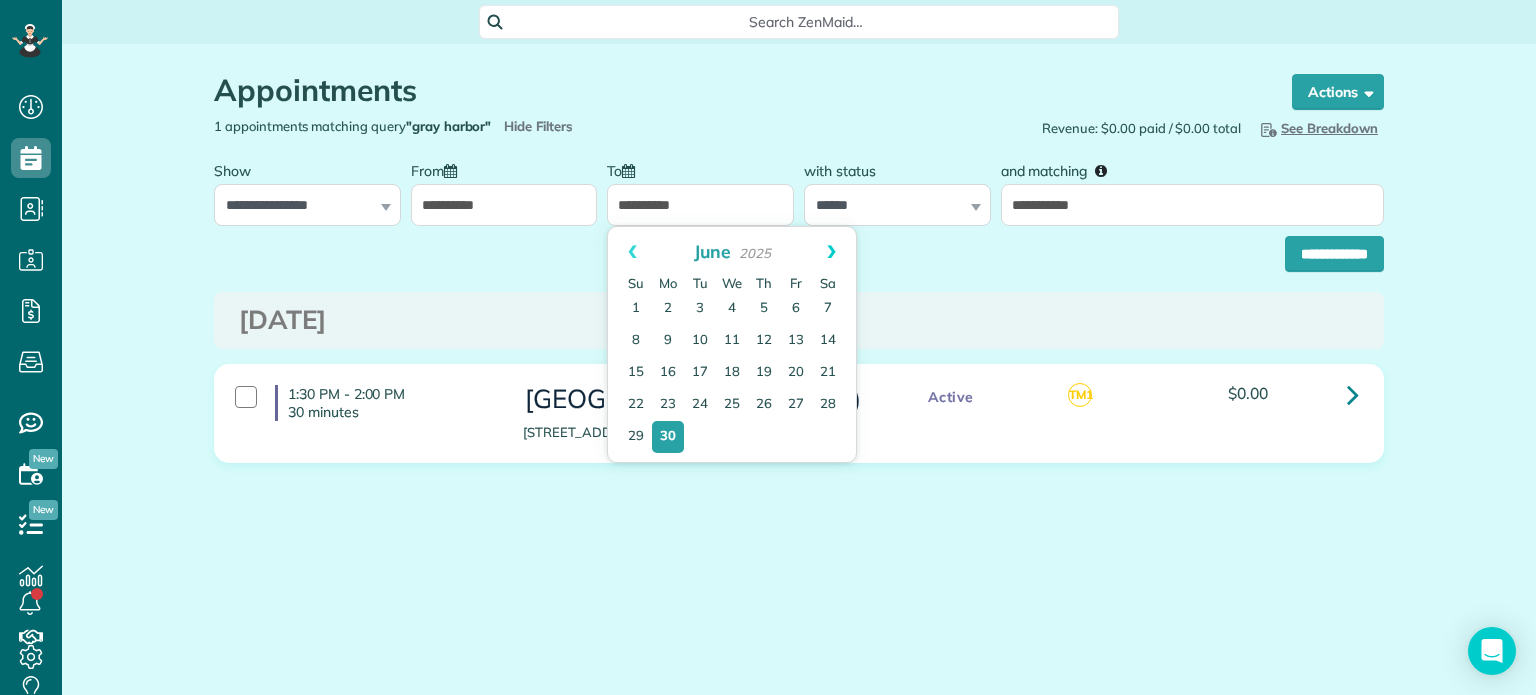 click on "Next" at bounding box center (831, 252) 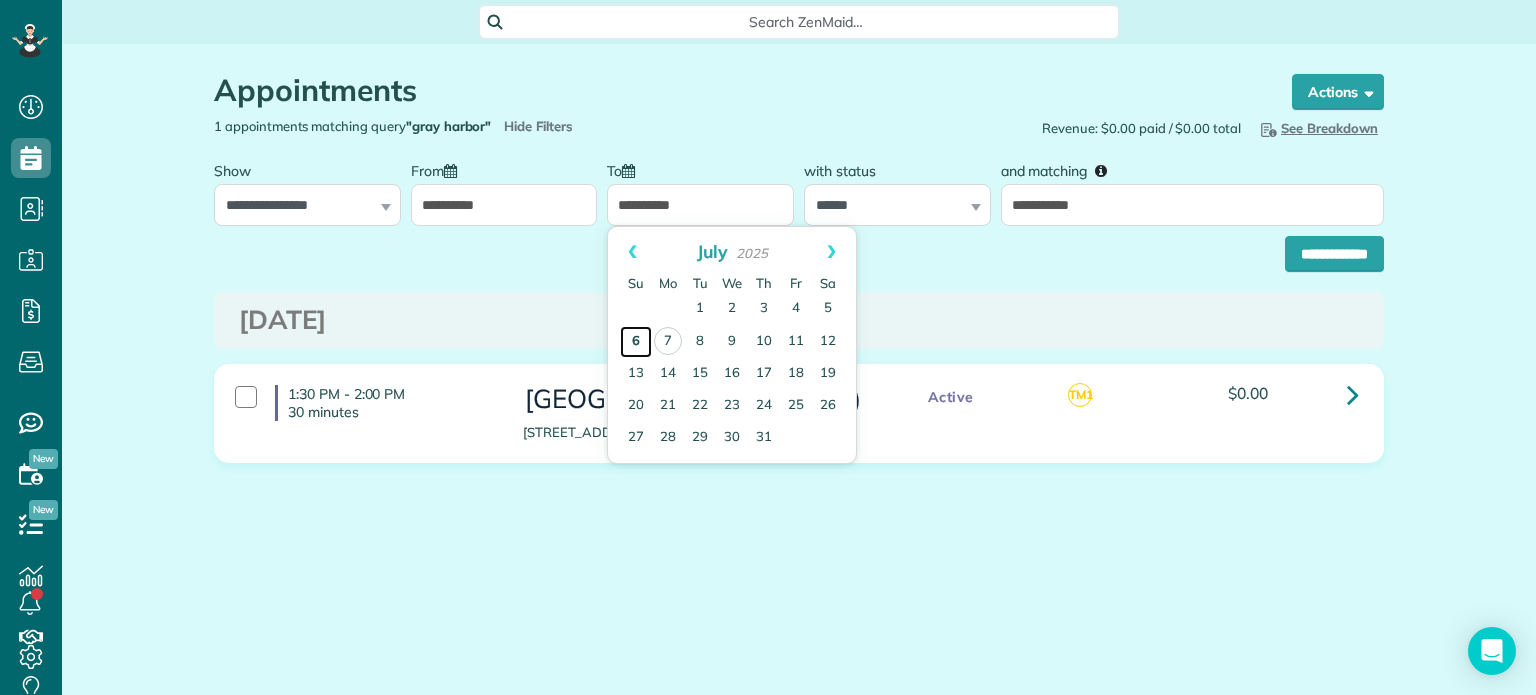 click on "6" at bounding box center (636, 342) 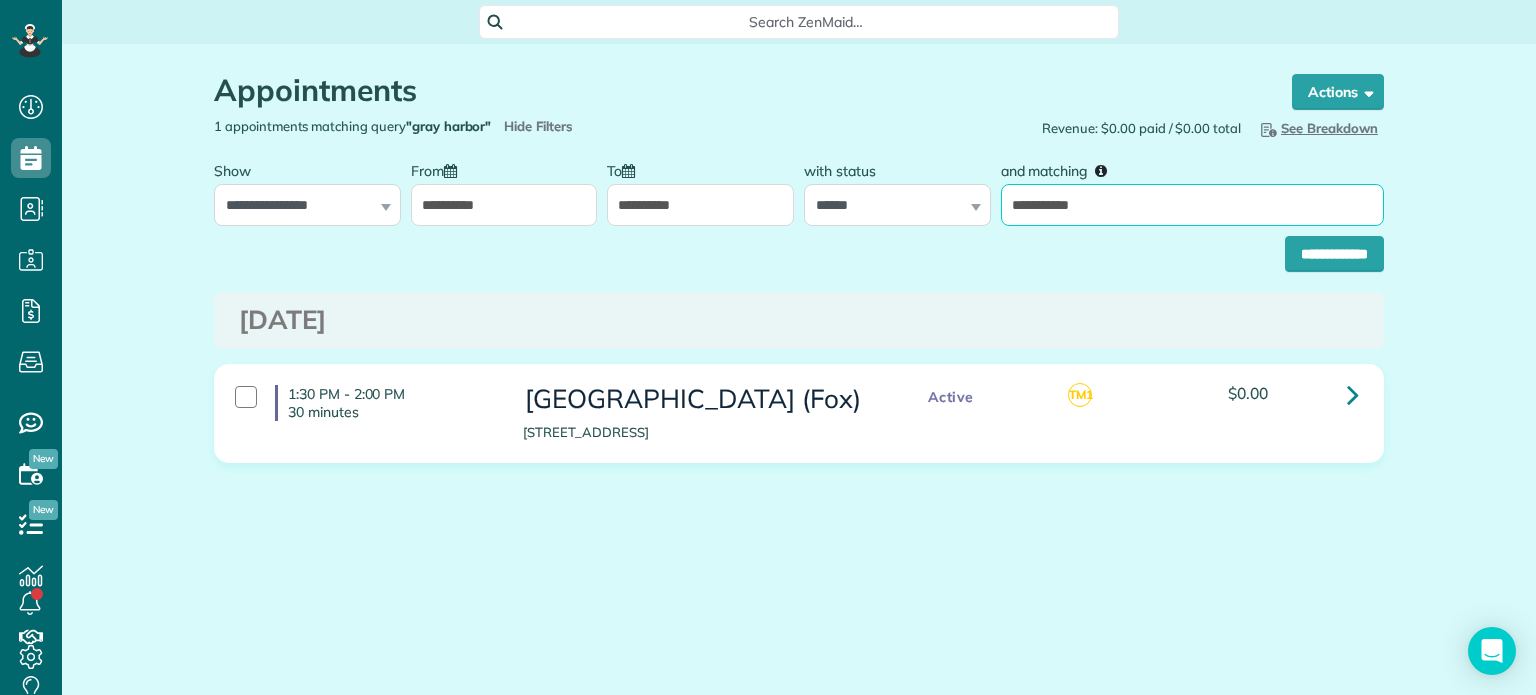 drag, startPoint x: 1093, startPoint y: 204, endPoint x: 993, endPoint y: 218, distance: 100.97524 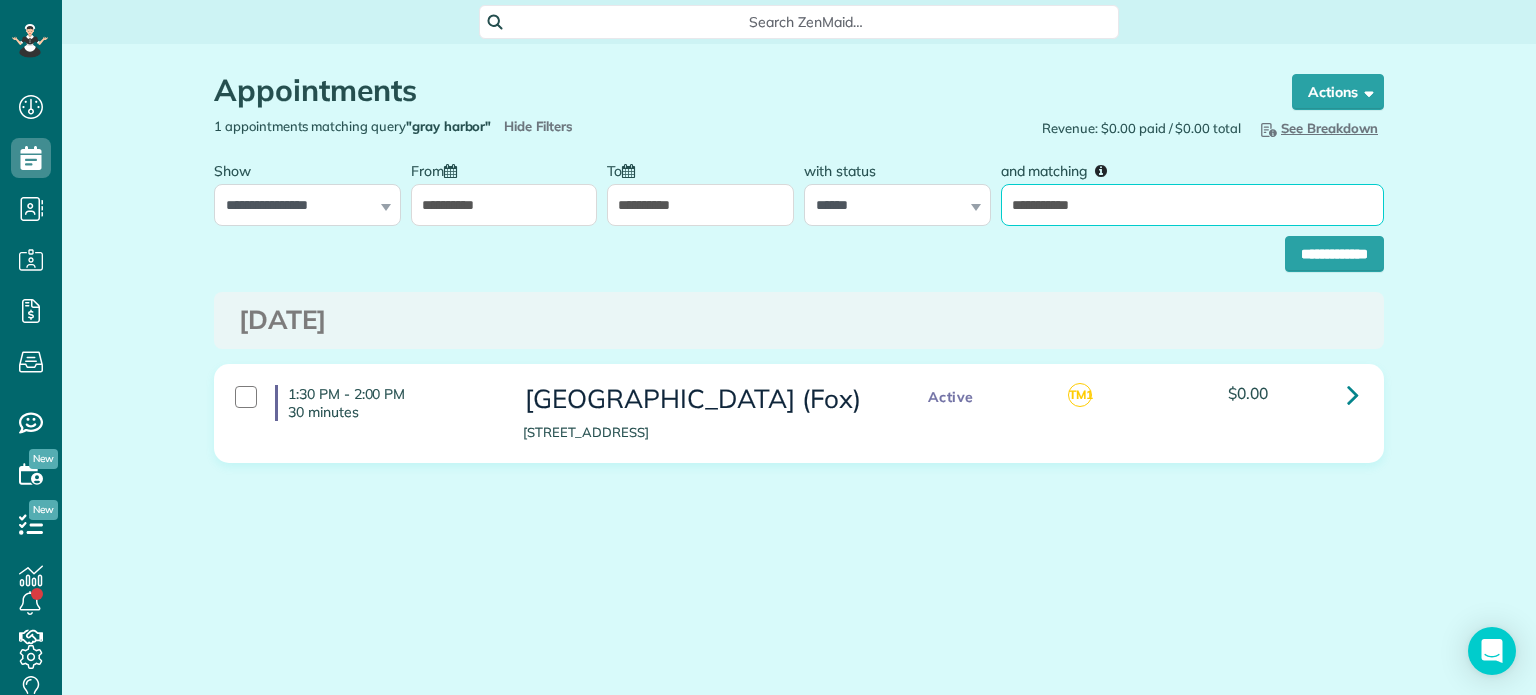 click on "**********" at bounding box center [799, 188] 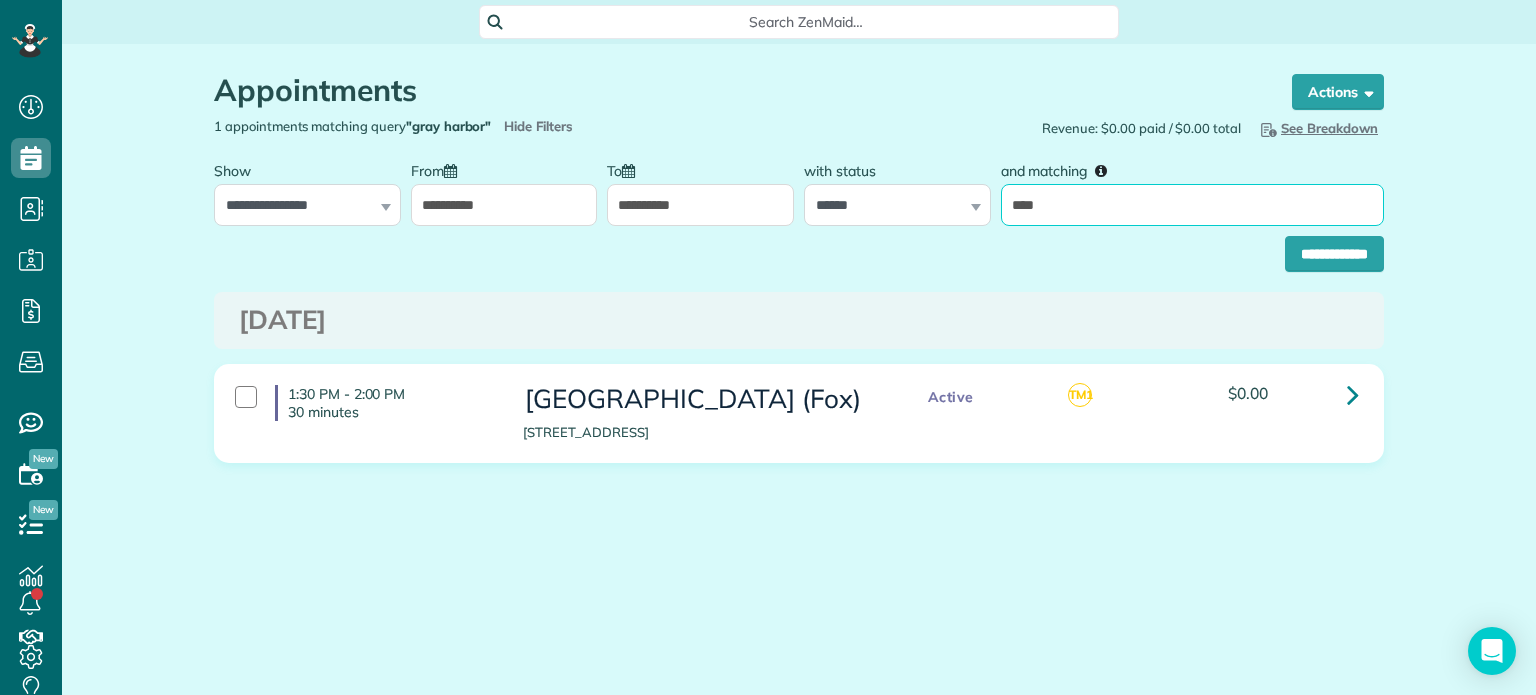 type on "****" 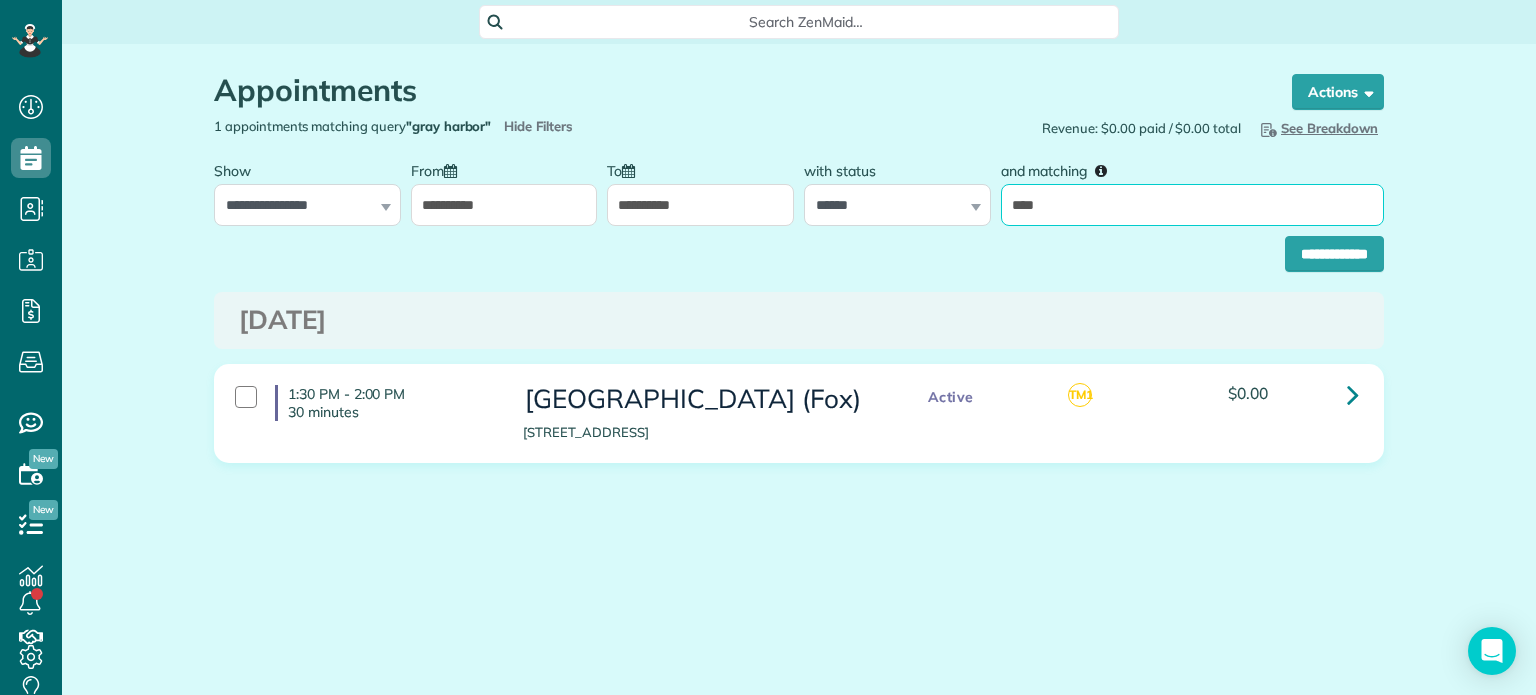 click on "**********" at bounding box center (1334, 254) 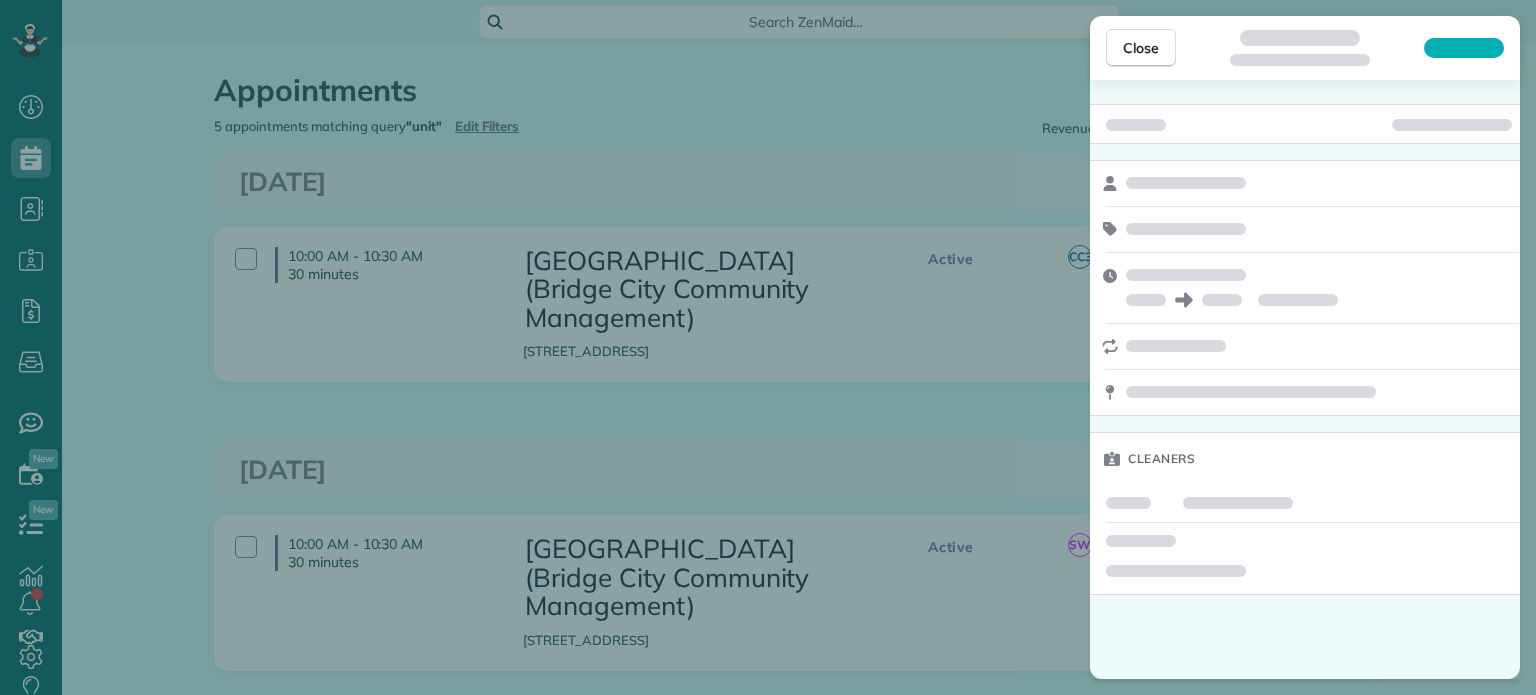 scroll, scrollTop: 0, scrollLeft: 0, axis: both 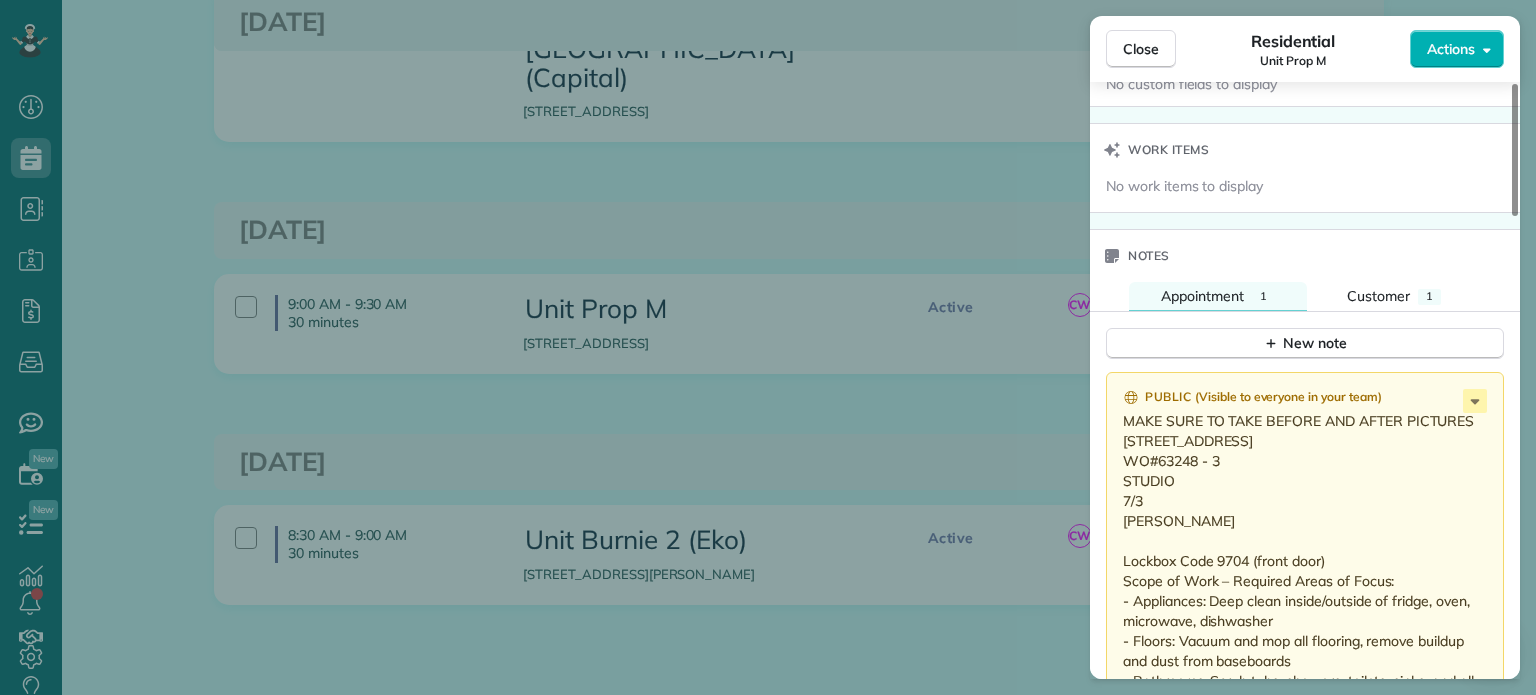 drag, startPoint x: 1158, startPoint y: 545, endPoint x: 1118, endPoint y: 452, distance: 101.23734 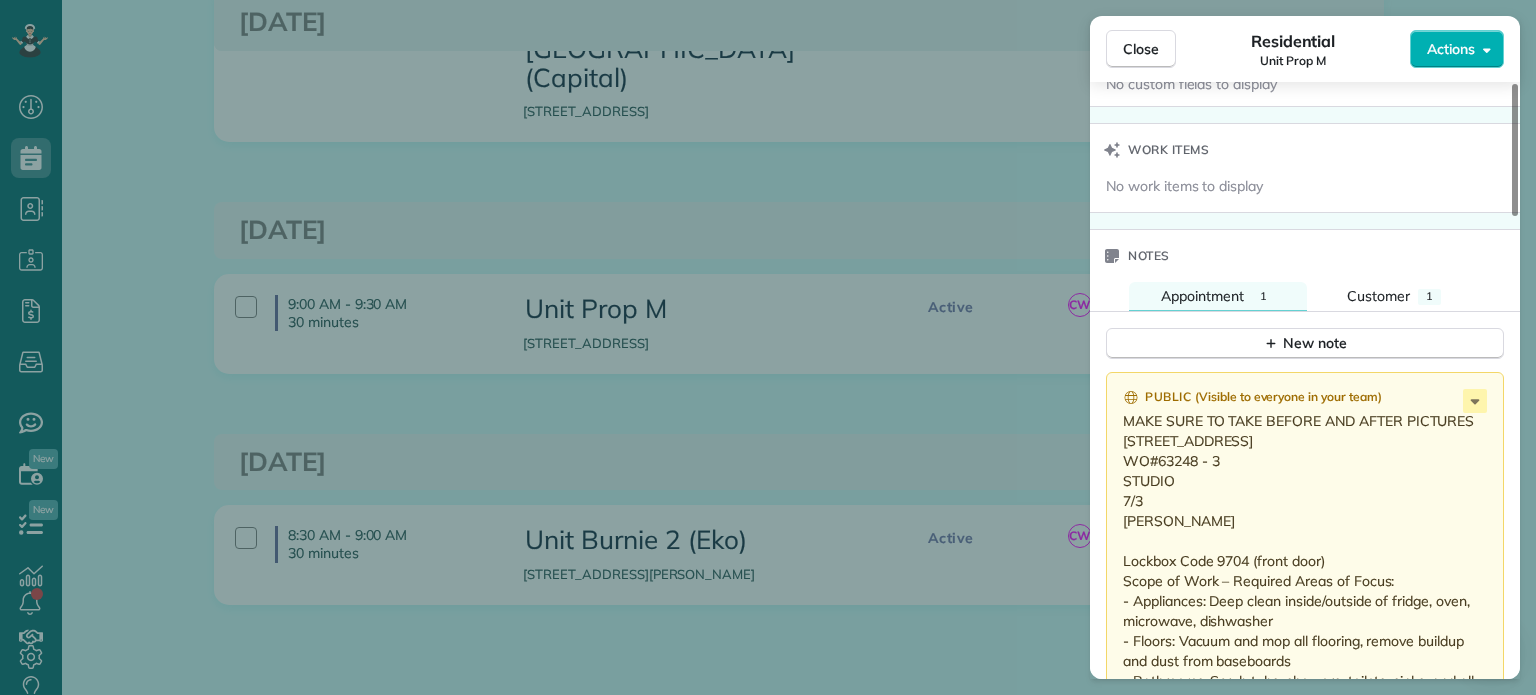 drag, startPoint x: 1222, startPoint y: 487, endPoint x: 1160, endPoint y: 487, distance: 62 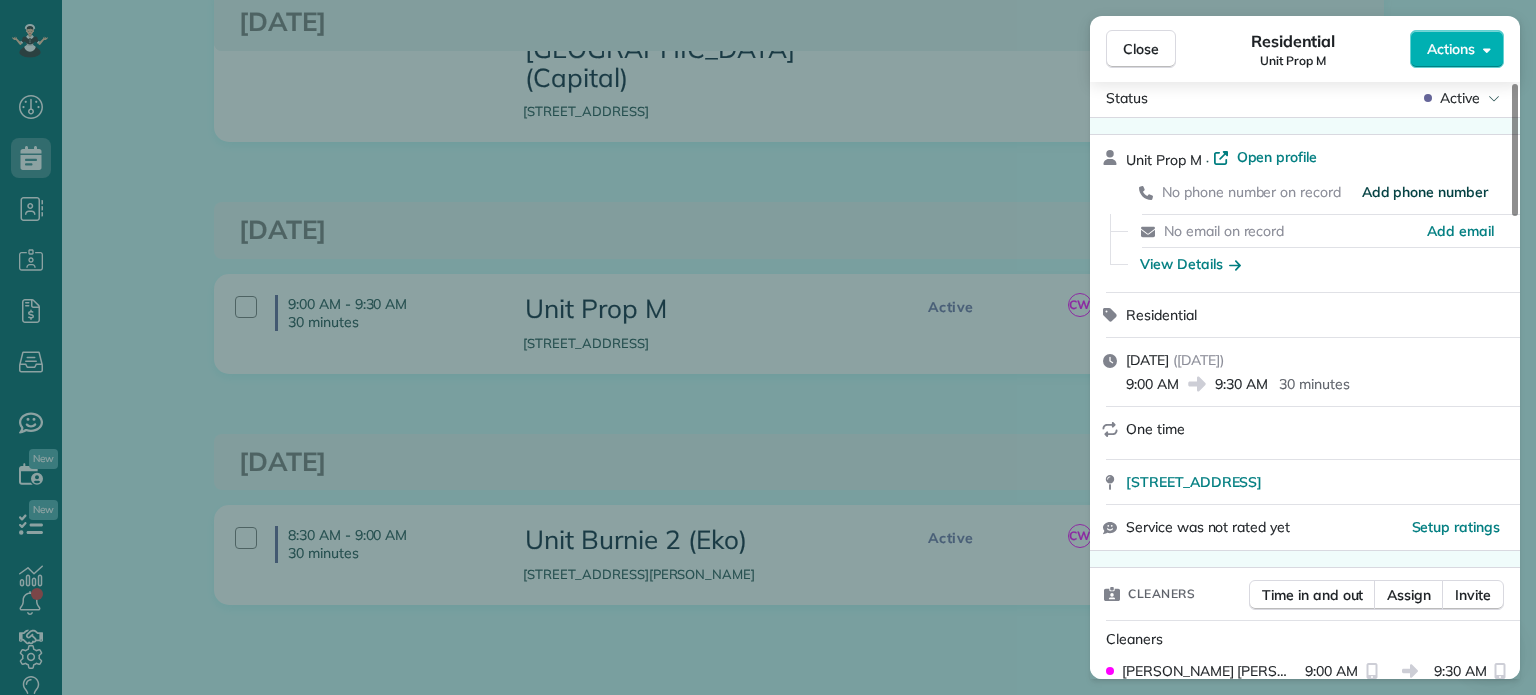 scroll, scrollTop: 0, scrollLeft: 0, axis: both 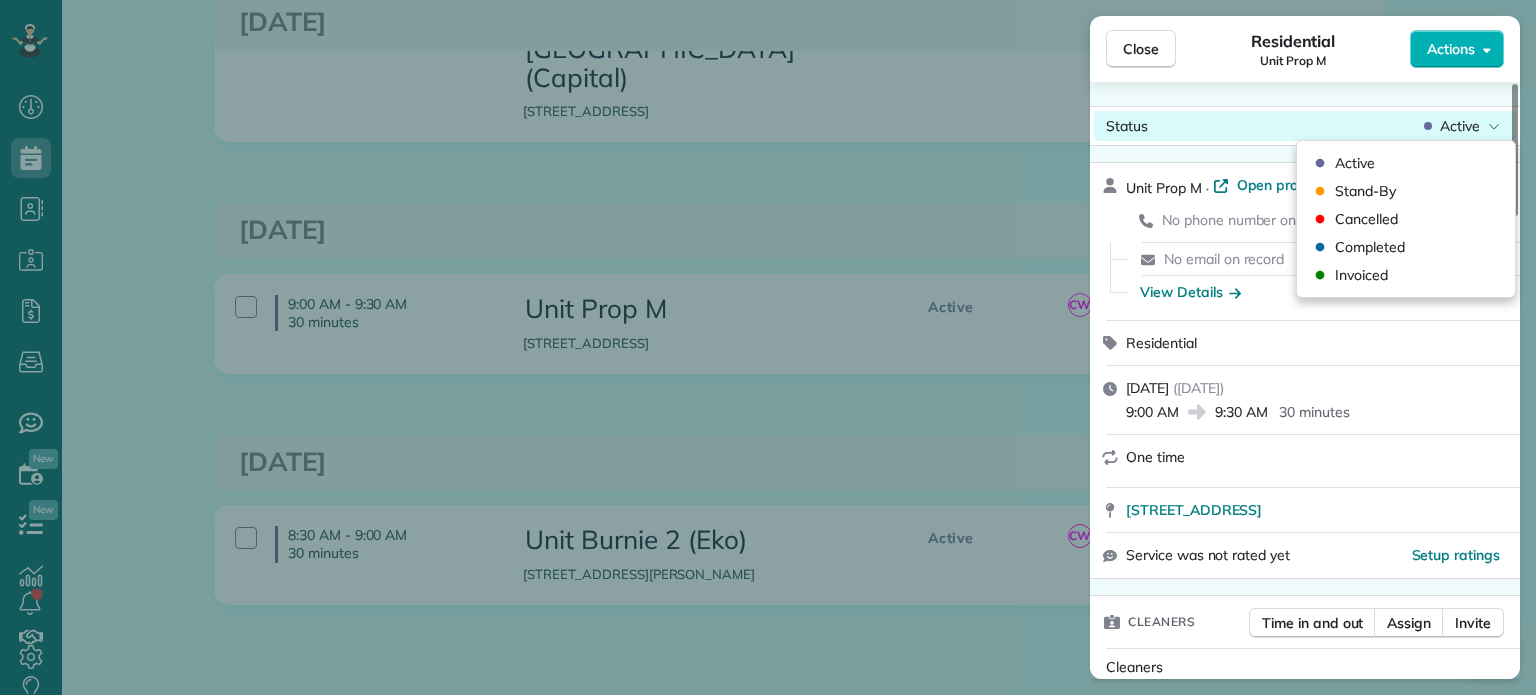click on "Active" at bounding box center (1460, 126) 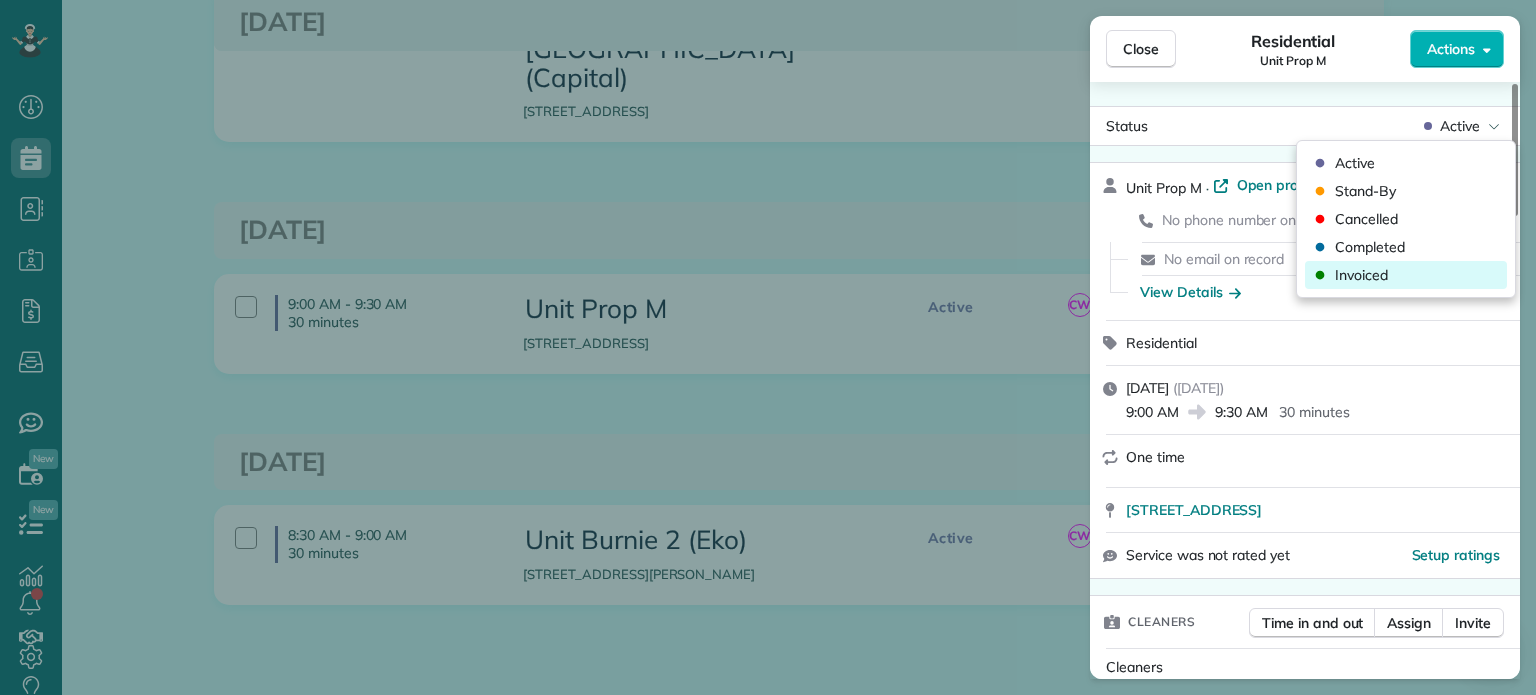 click on "Invoiced" at bounding box center (1361, 275) 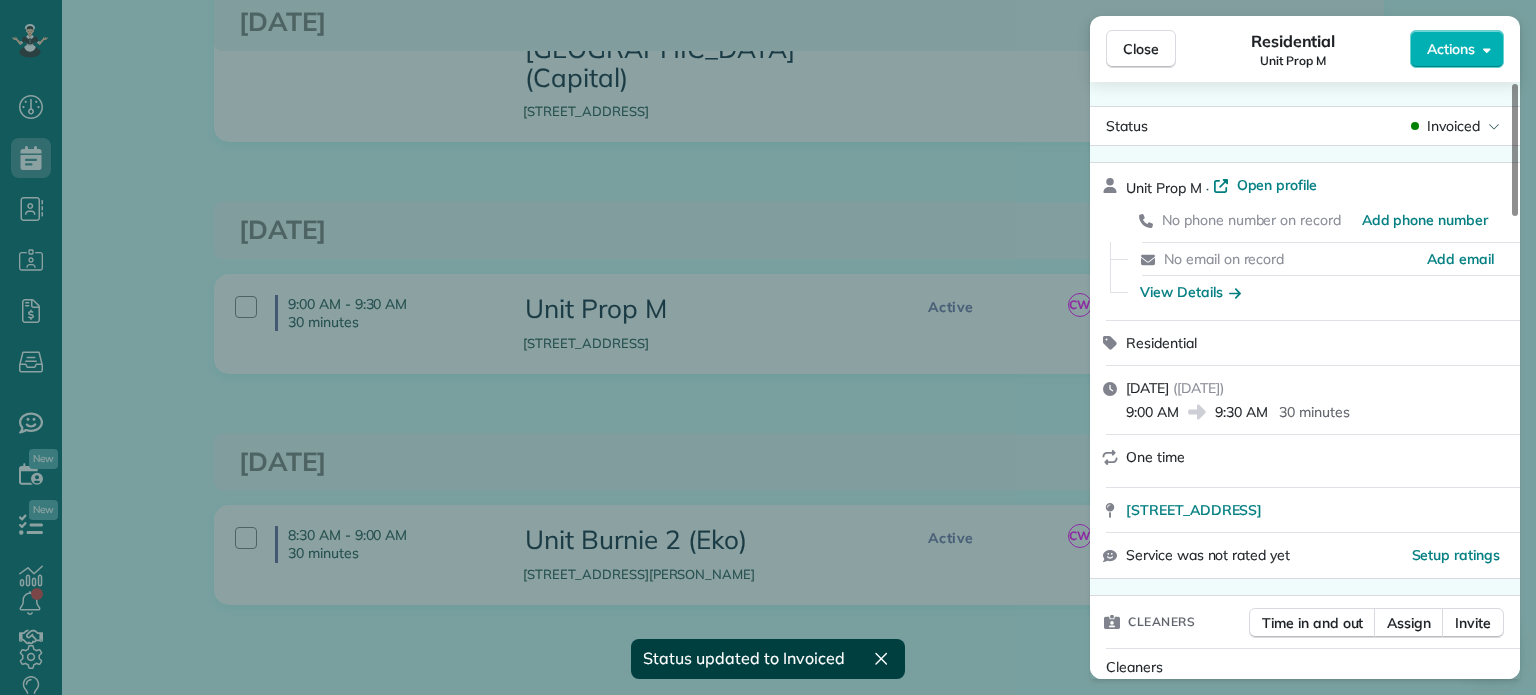 click on "Close Residential Unit Prop M Actions Status Invoiced Unit Prop M · Open profile No phone number on record Add phone number No email on record Add email View Details Residential Thursday, July 03, 2025 ( 4 days ago ) 9:00 AM 9:30 AM 30 minutes One time 5924 South Hood Avenue Portland OR 97239 Service was not rated yet Setup ratings Cleaners Time in and out Assign Invite Cleaners Christina   Wright-German 9:00 AM 9:30 AM Meralda   Harris 9:00 AM 9:30 AM Marina   Ostertag 9:00 AM 9:30 AM Checklist Try Now Keep this appointment up to your standards. Stay on top of every detail, keep your cleaners organised, and your client happy. Assign a checklist Watch a 5 min demo Billing Billing actions Price $0.00 Overcharge $0.00 Discount $0.00 Coupon discount - Primary tax - Secondary tax - Total appointment price $0.00 Tips collected New feature! $0.00 Mark as paid Total including tip $0.00 Get paid online in no-time! Send an invoice and reward your cleaners with tips Charge customer credit card Work items Notes 1 1 ( )" at bounding box center [768, 347] 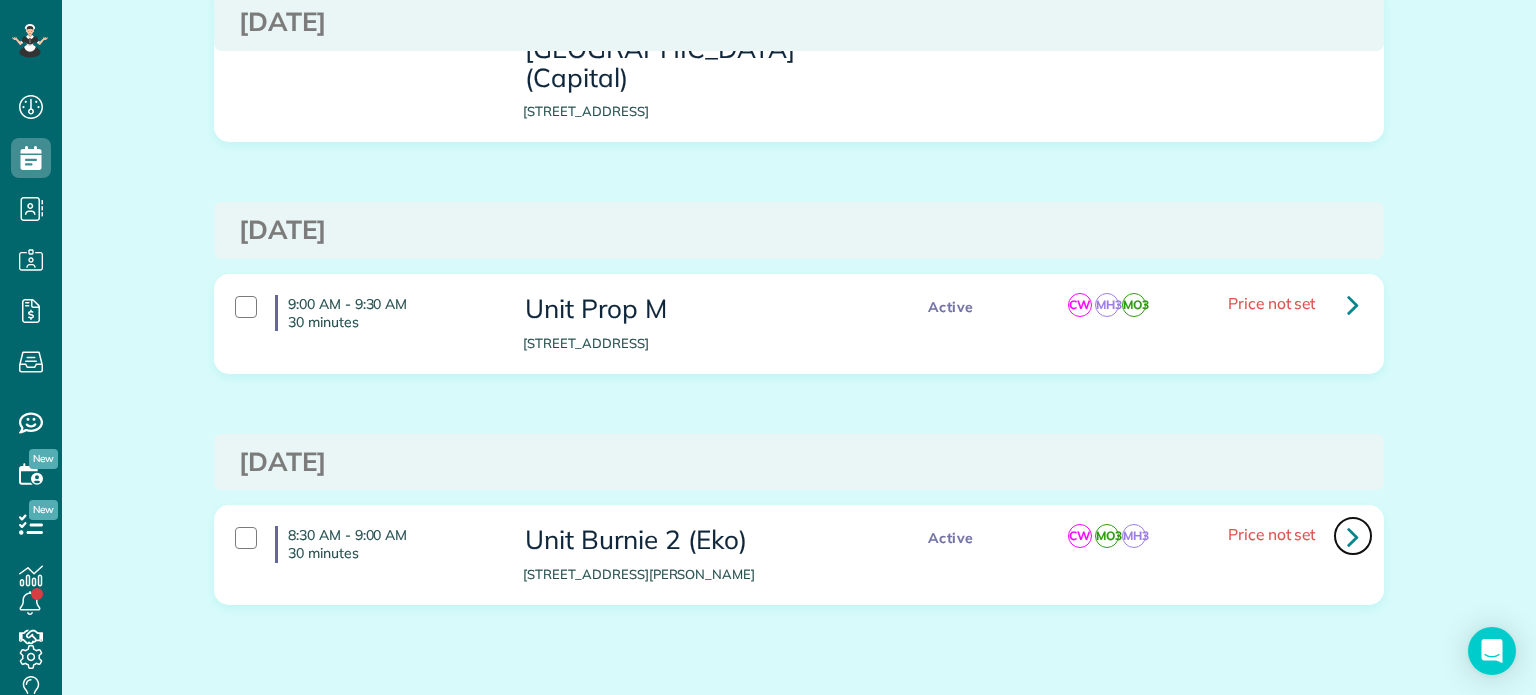 click at bounding box center (1353, 536) 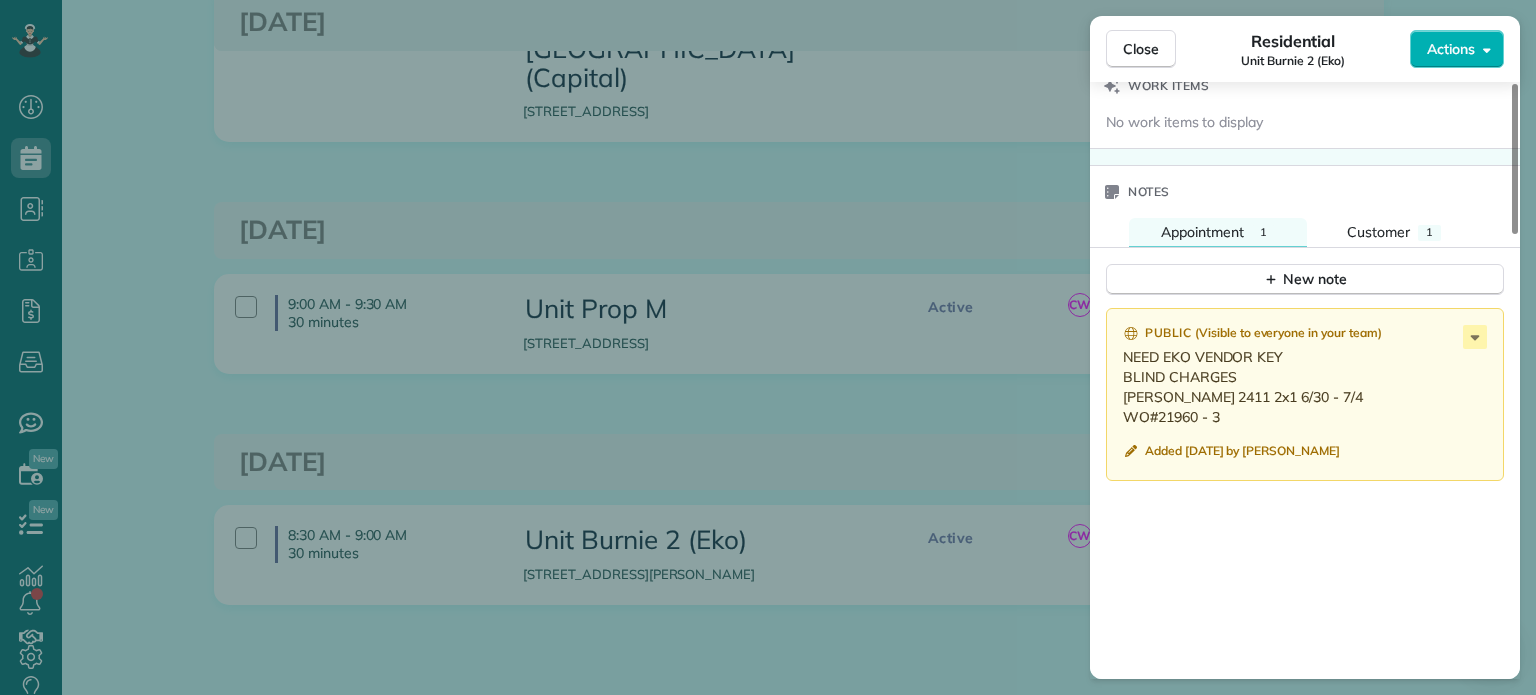 scroll, scrollTop: 1600, scrollLeft: 0, axis: vertical 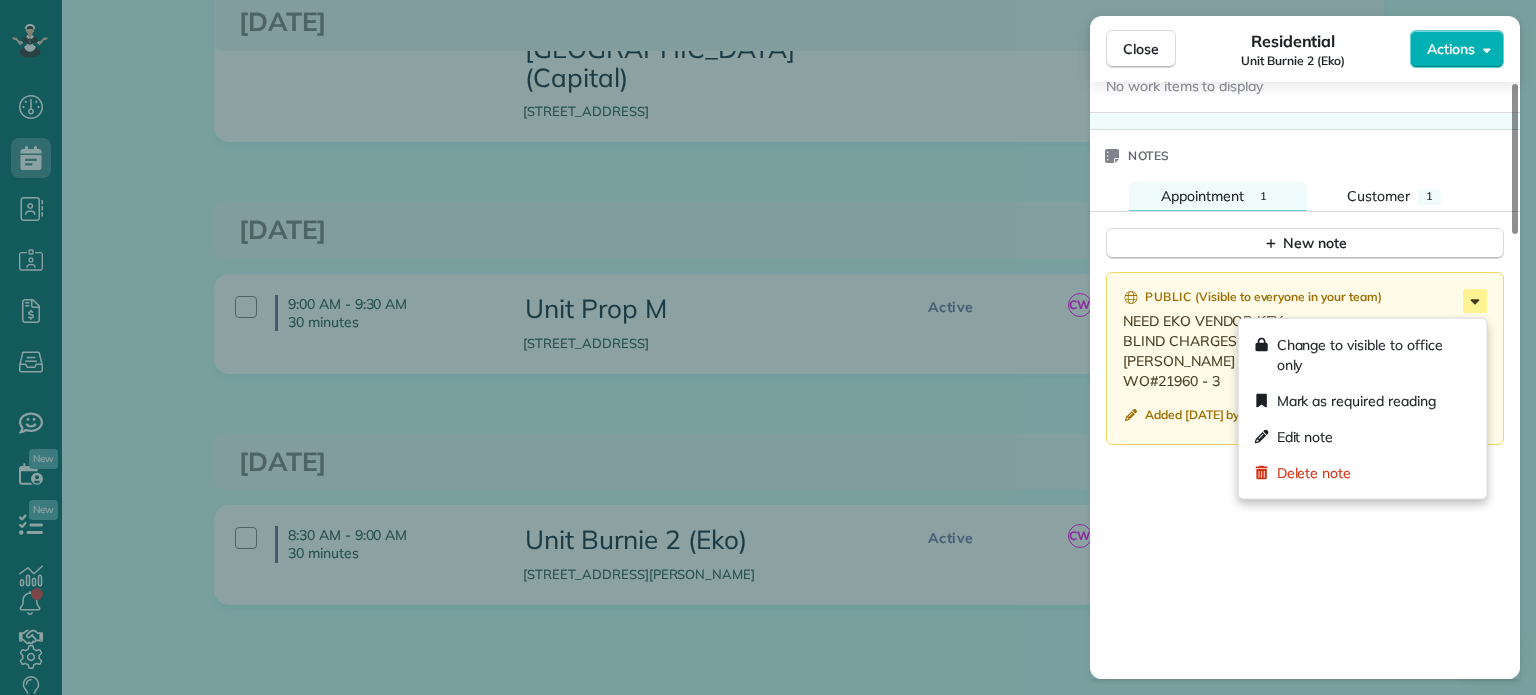 click 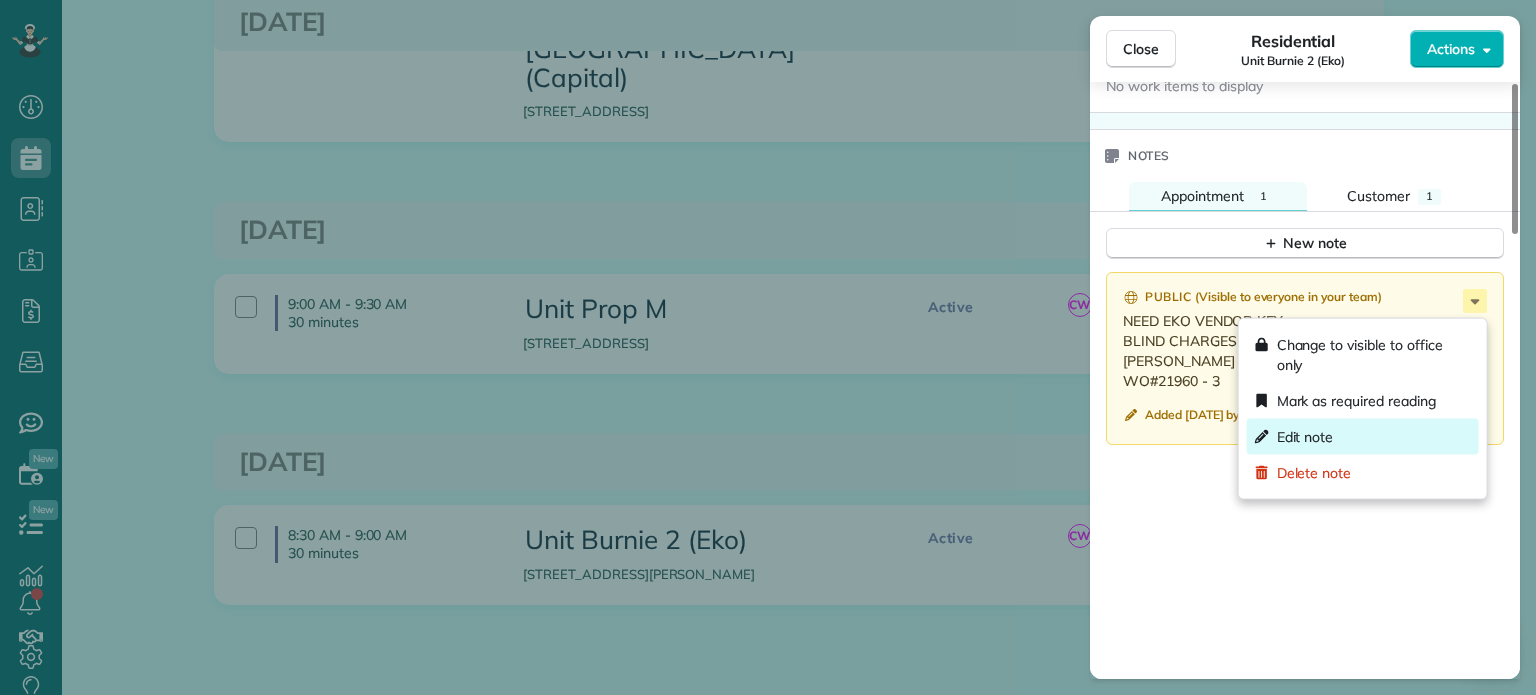 click on "Edit note" at bounding box center [1363, 437] 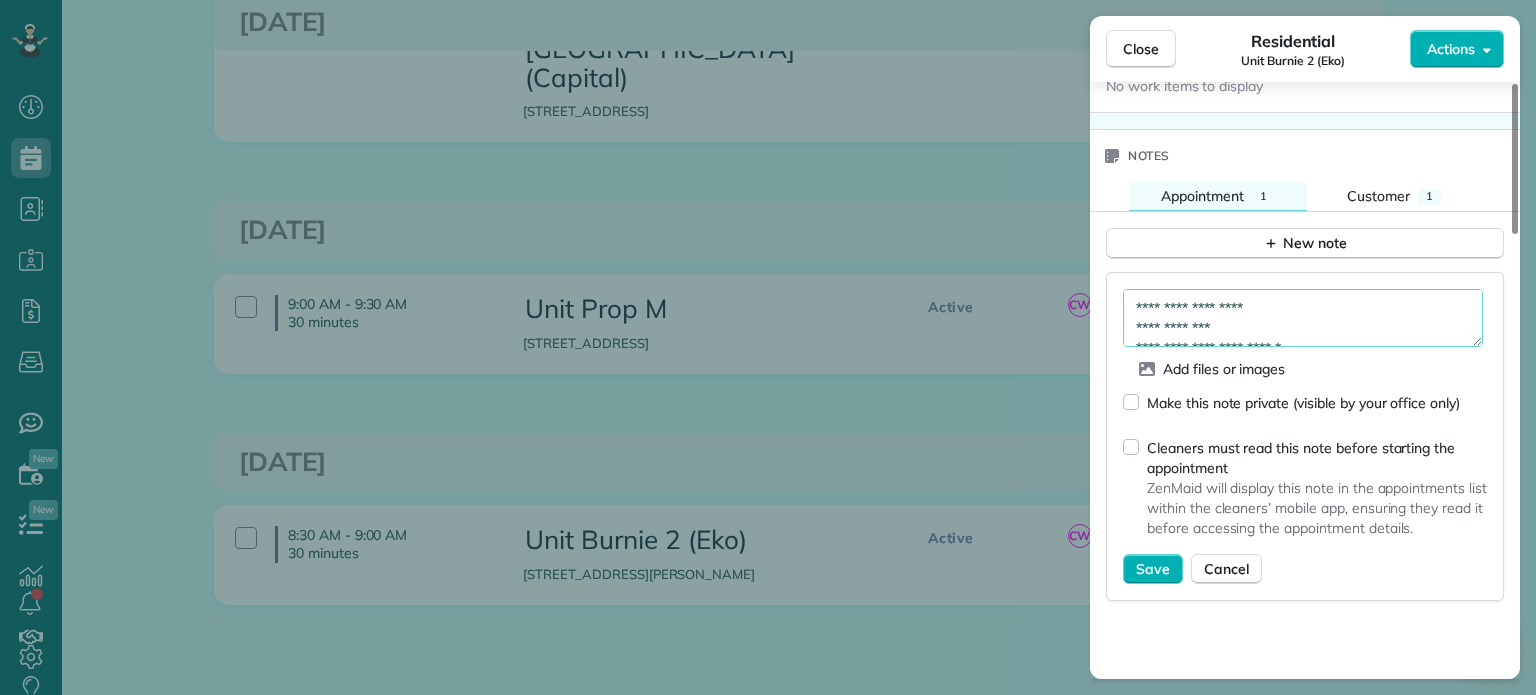 click on "**********" at bounding box center (1303, 318) 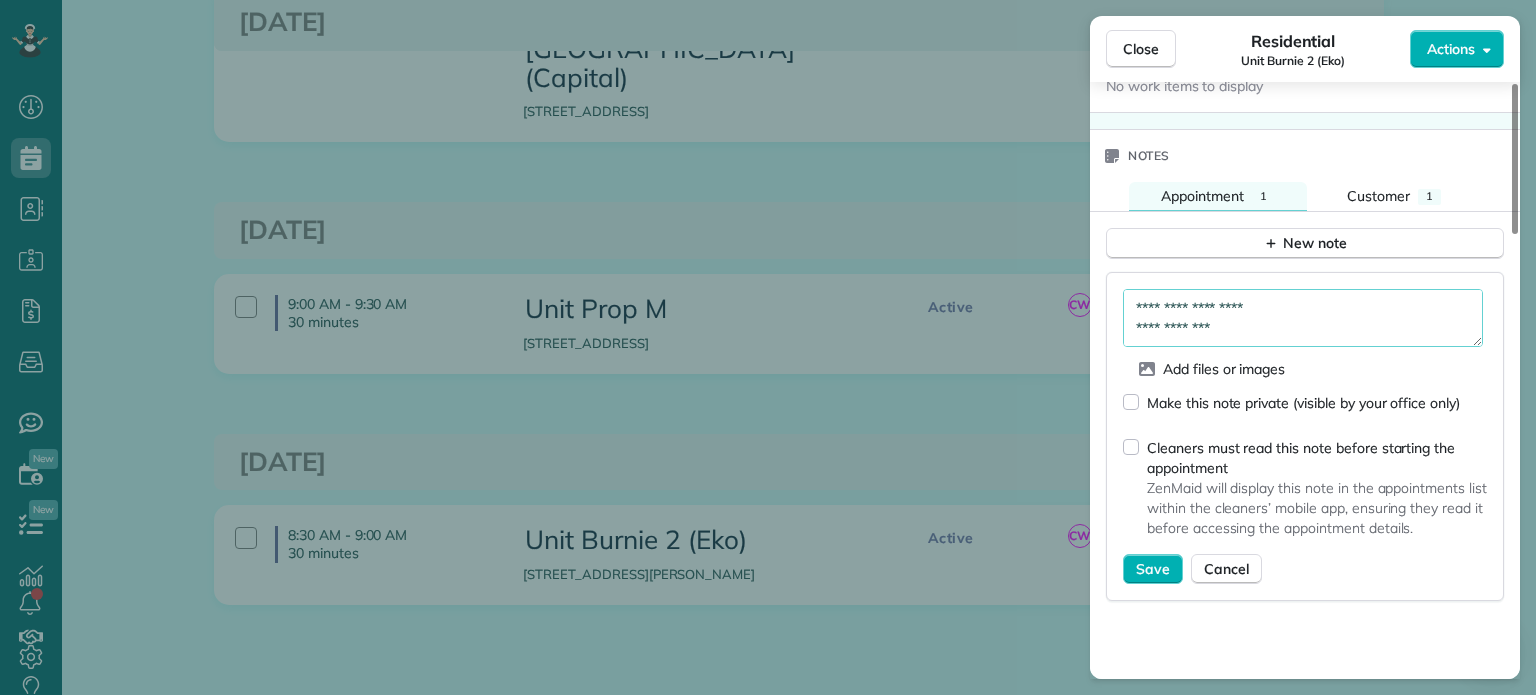 scroll, scrollTop: 10, scrollLeft: 0, axis: vertical 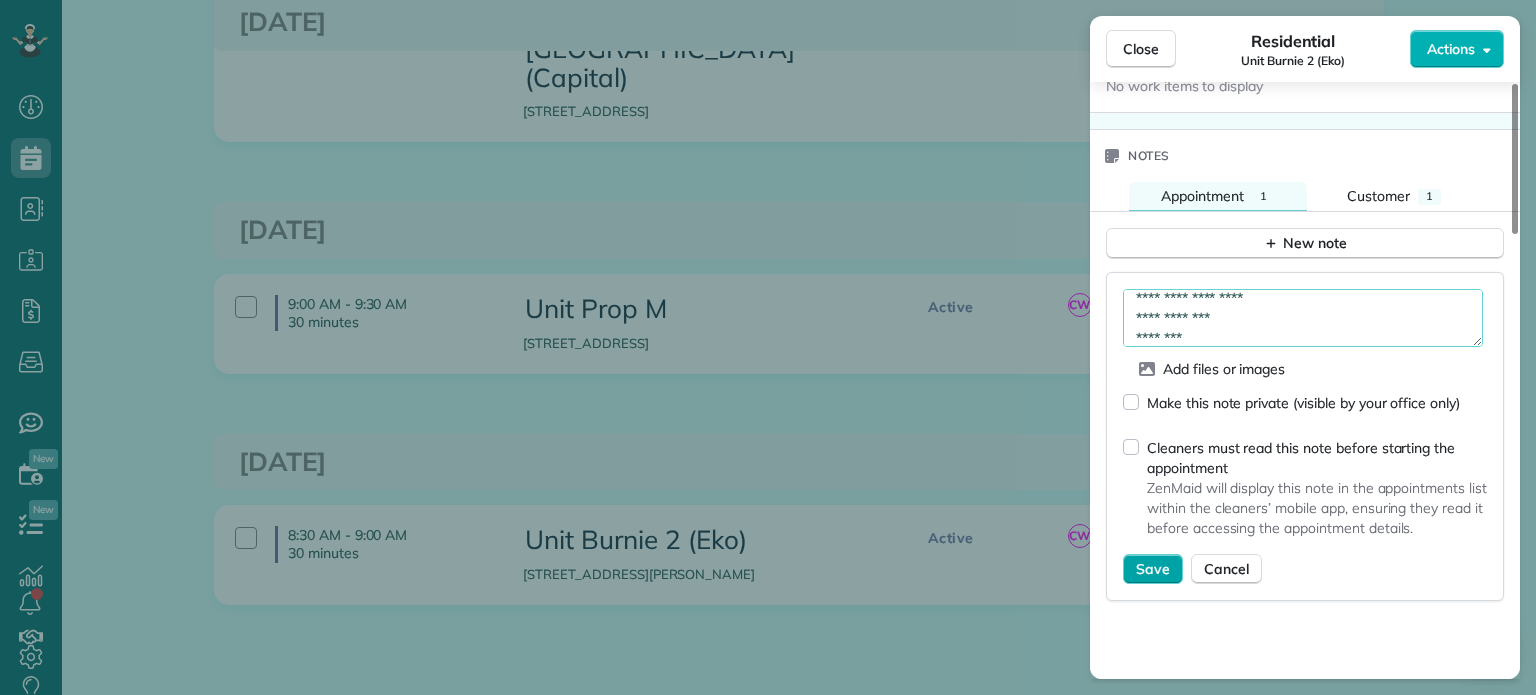 type on "**********" 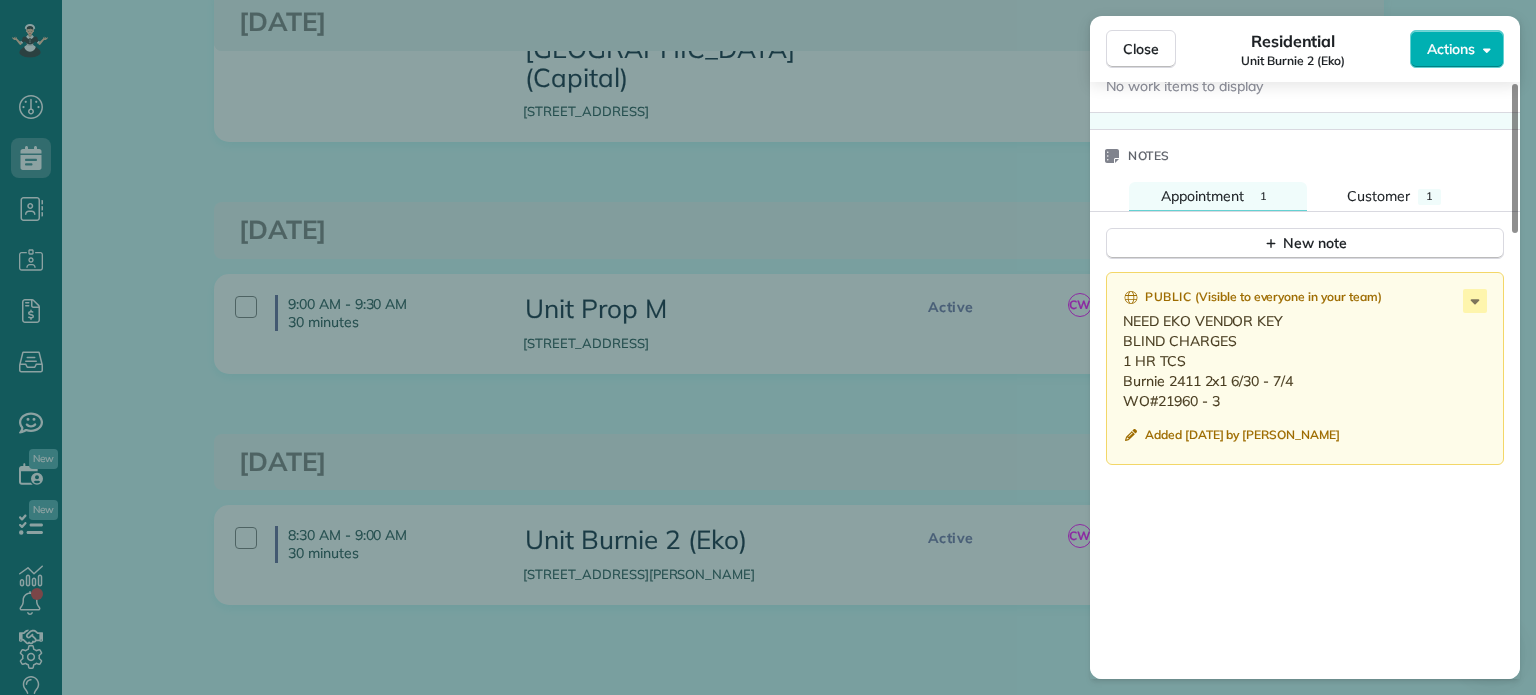 drag, startPoint x: 1224, startPoint y: 405, endPoint x: 1120, endPoint y: 395, distance: 104.47966 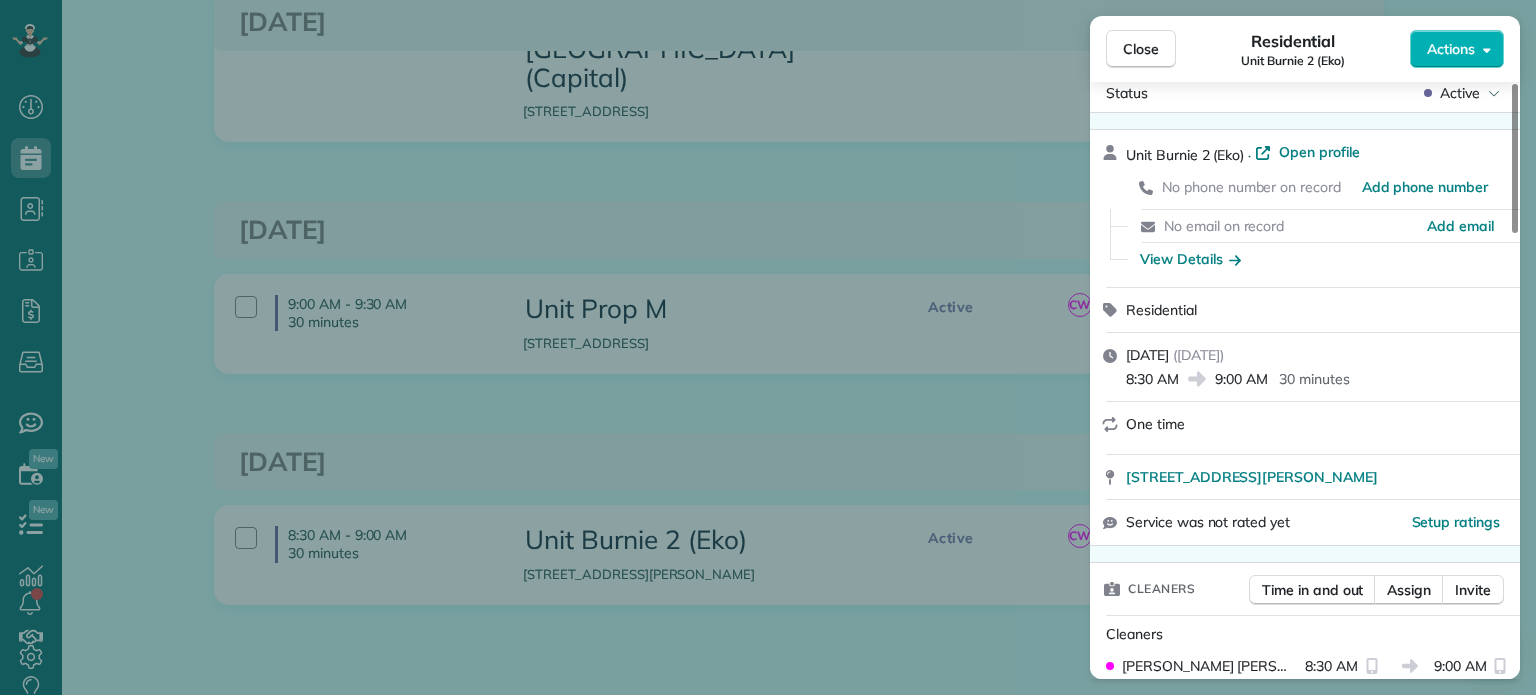 scroll, scrollTop: 0, scrollLeft: 0, axis: both 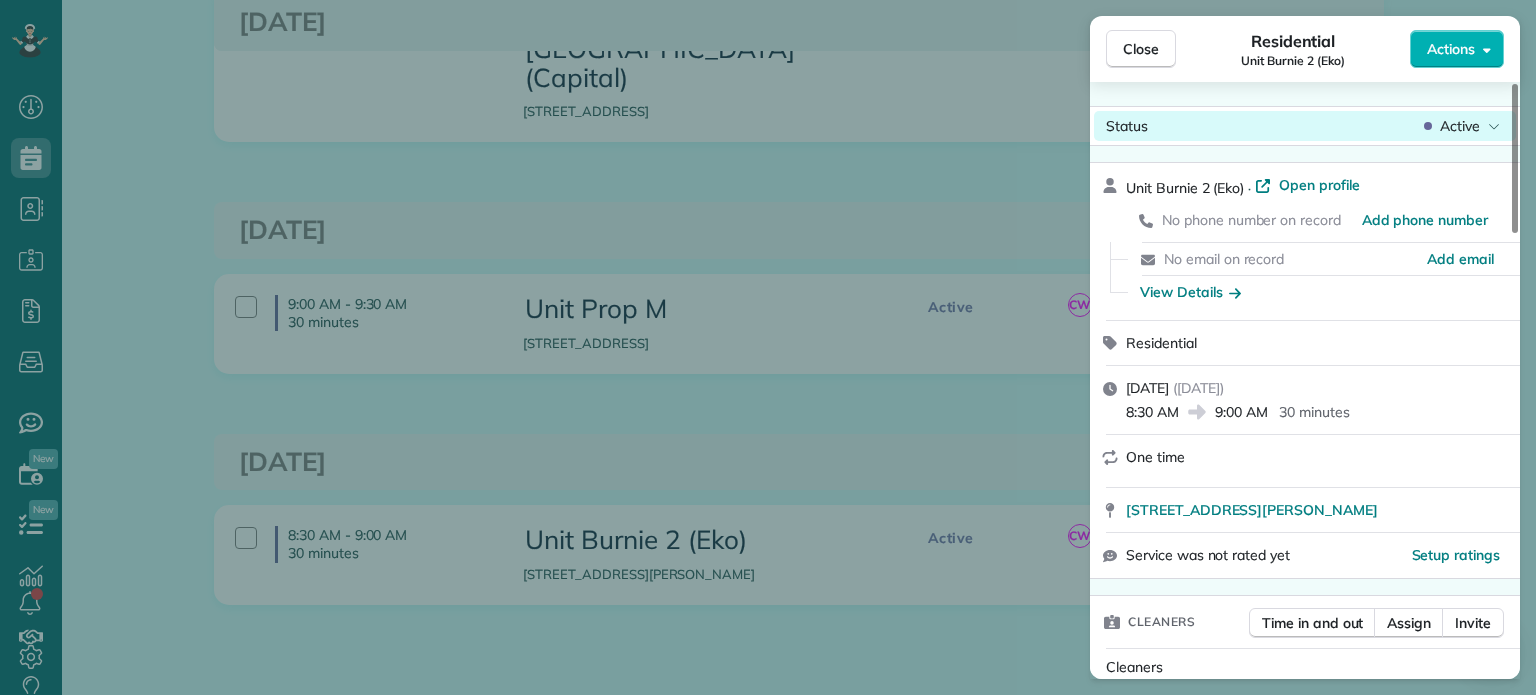 click on "Status Active" at bounding box center [1305, 126] 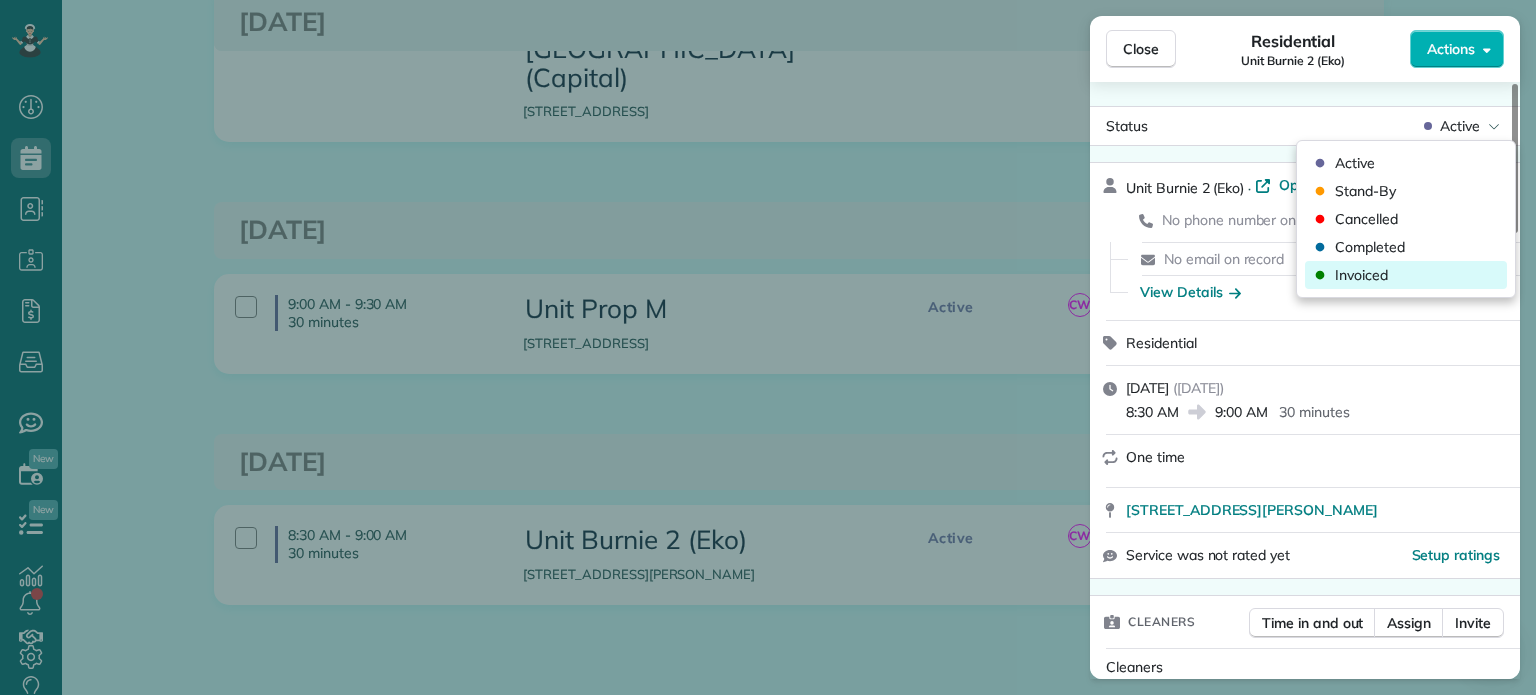 click on "Invoiced" at bounding box center (1406, 275) 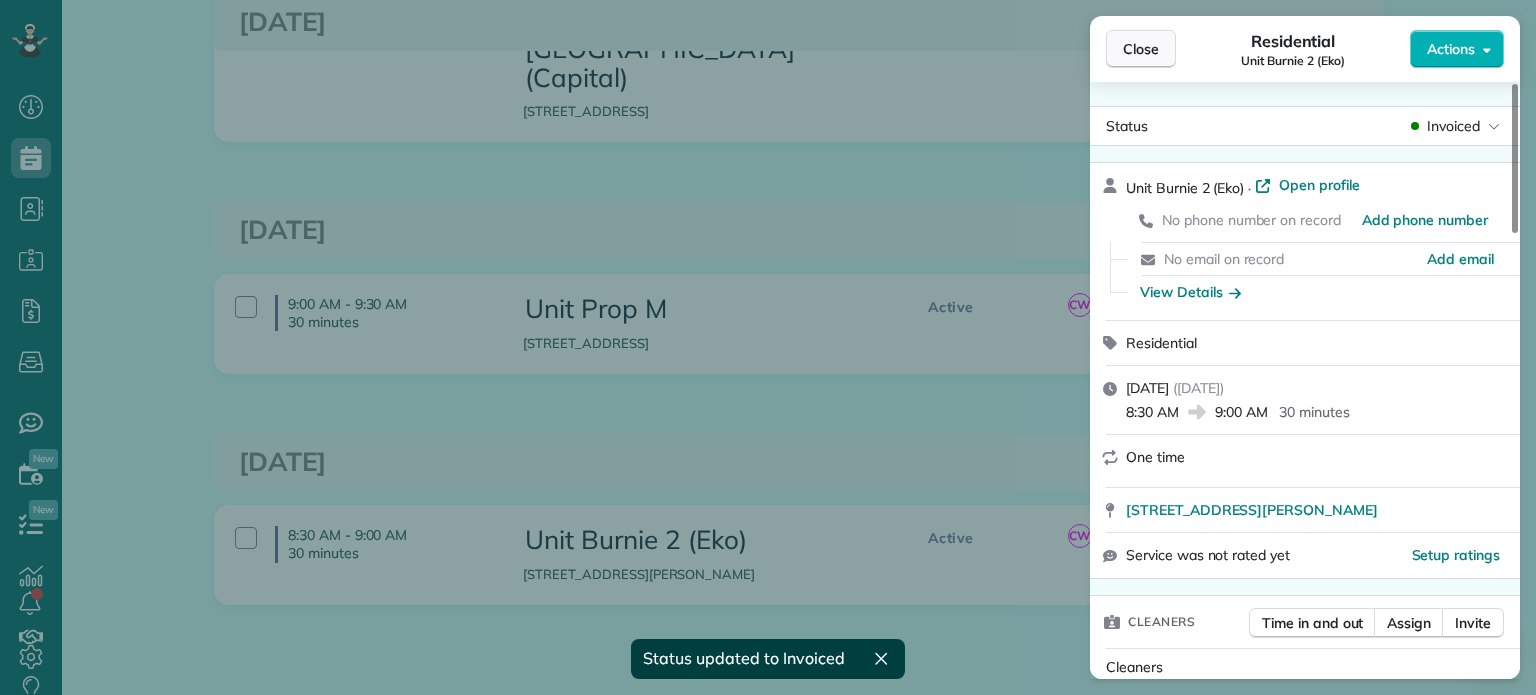 click on "Close" at bounding box center [1141, 49] 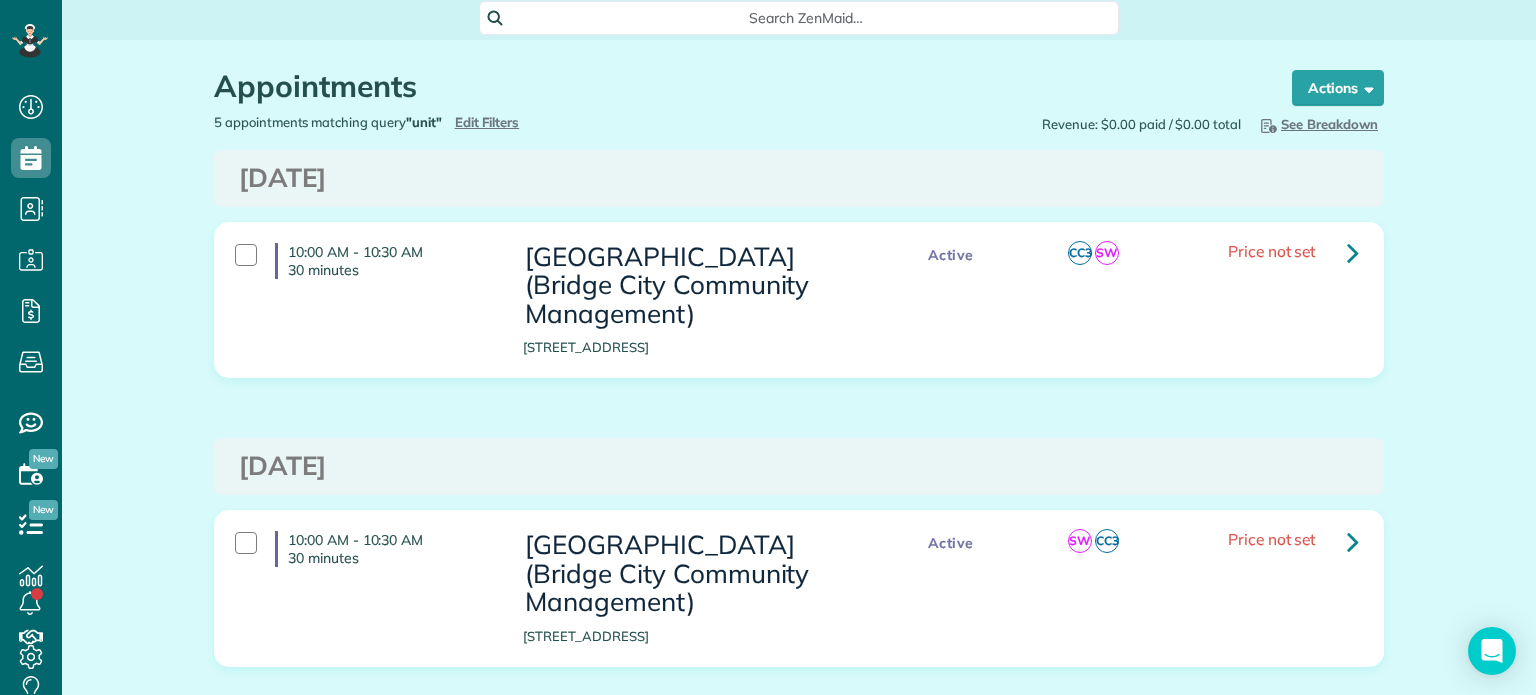 scroll, scrollTop: 0, scrollLeft: 0, axis: both 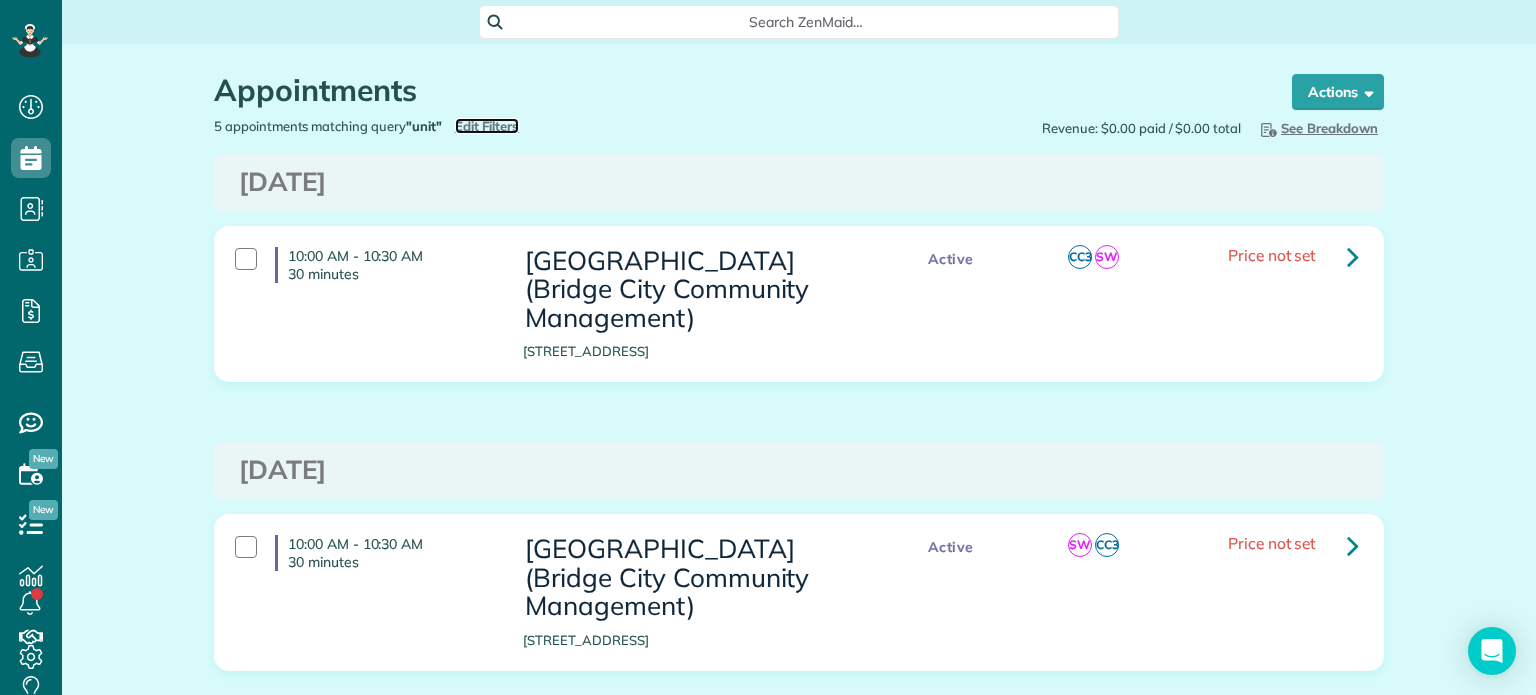 click on "Edit Filters" at bounding box center [487, 126] 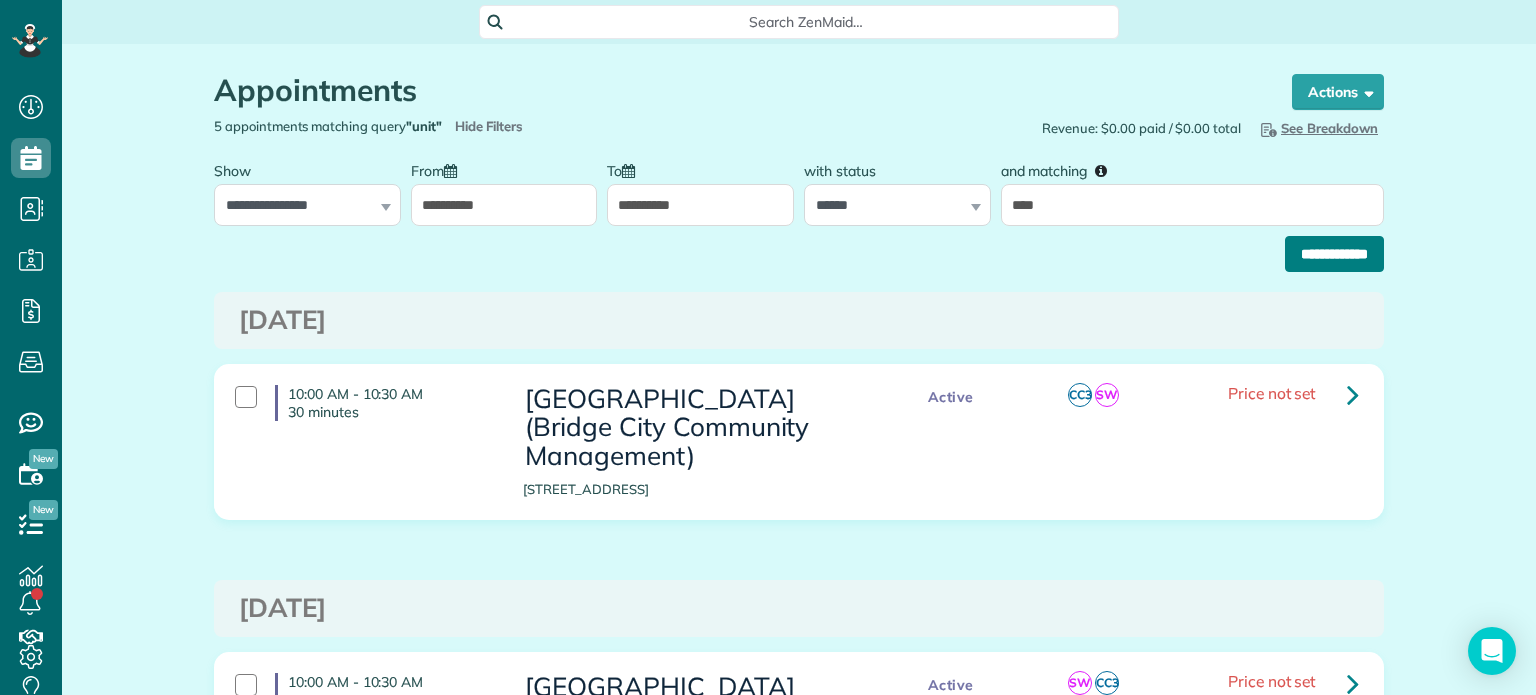 click on "**********" at bounding box center [1334, 254] 